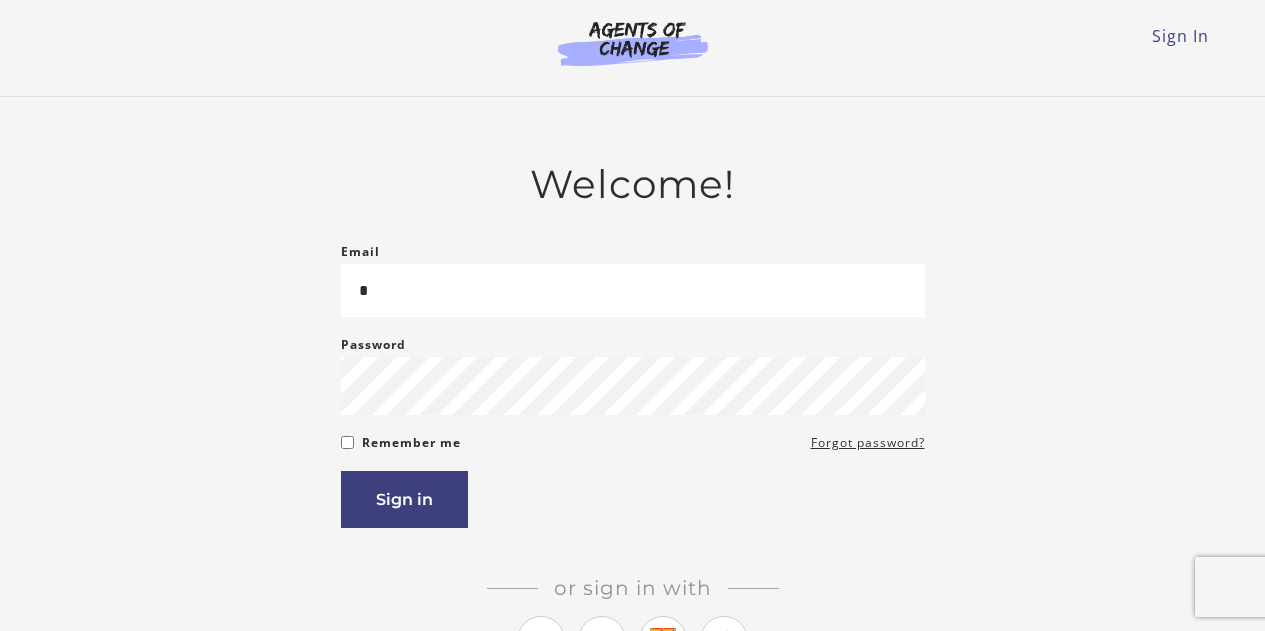 scroll, scrollTop: 0, scrollLeft: 0, axis: both 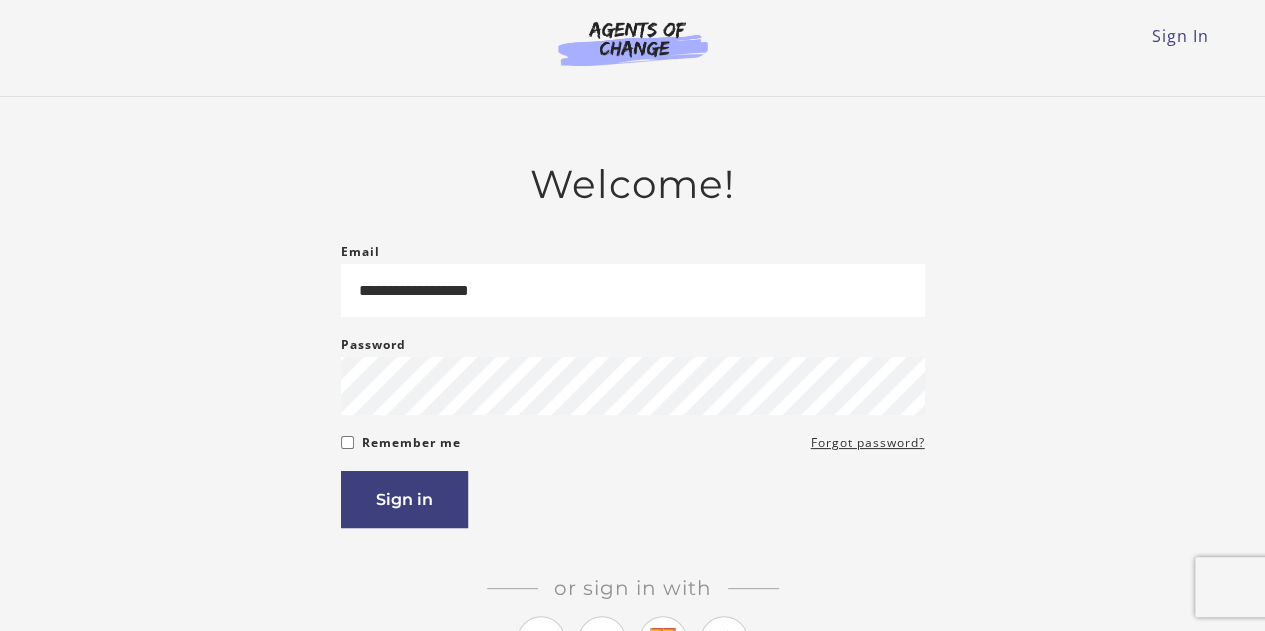 type on "**********" 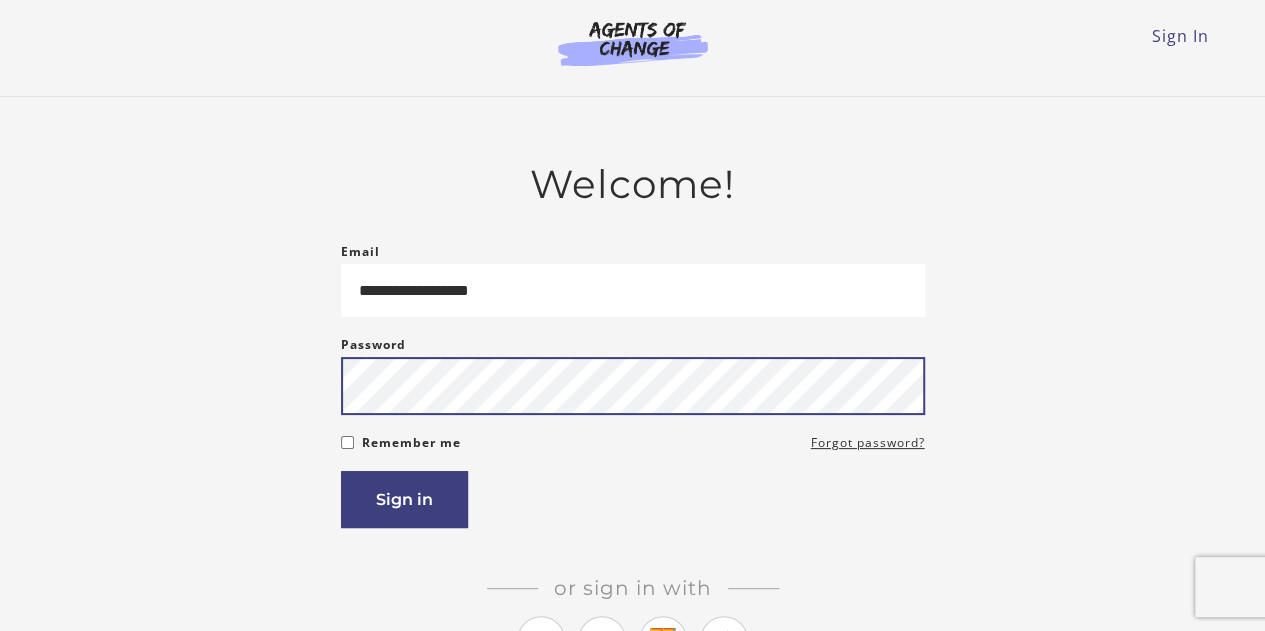 click on "Sign in" at bounding box center (404, 499) 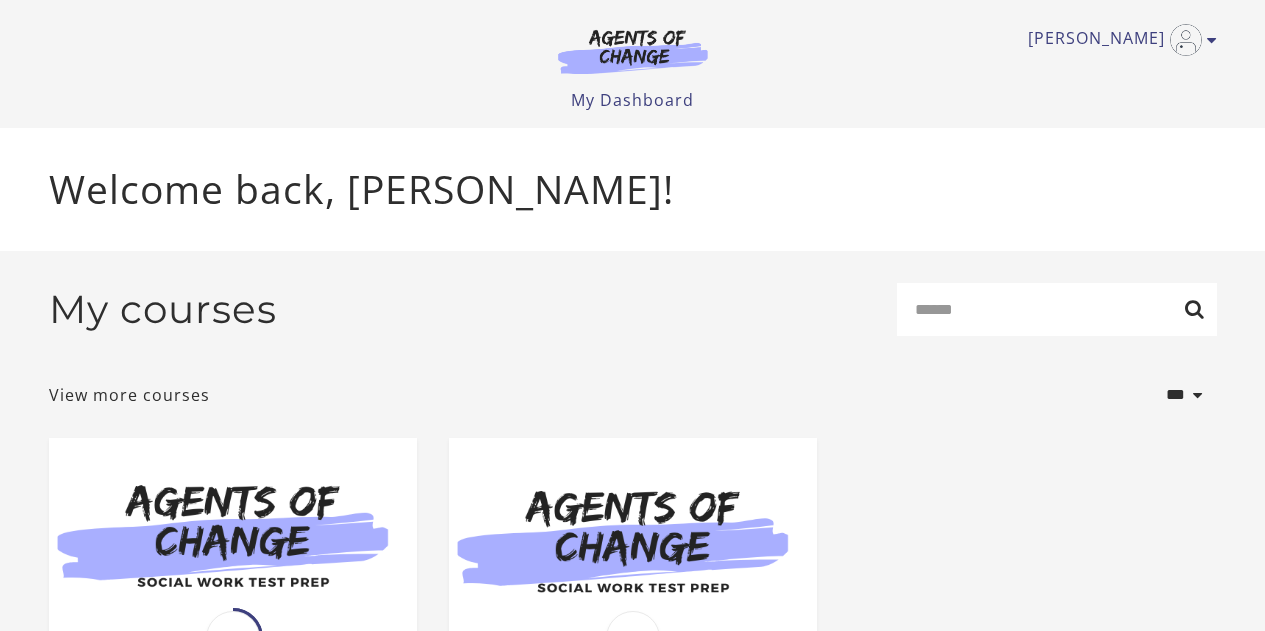 scroll, scrollTop: 0, scrollLeft: 0, axis: both 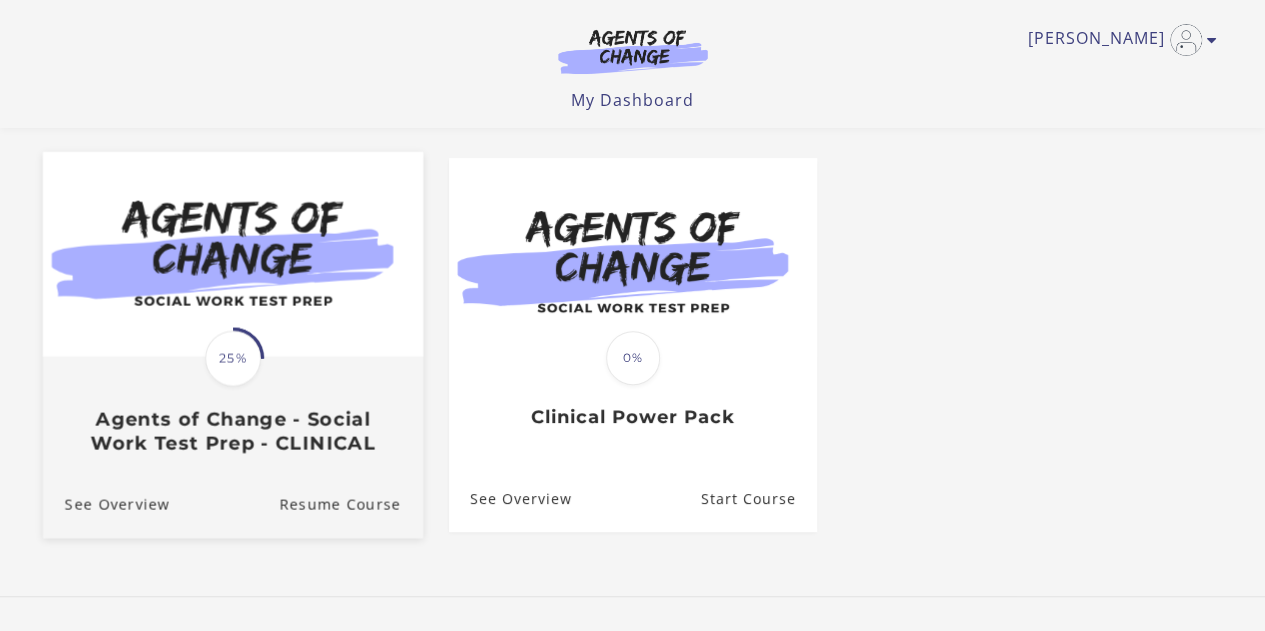 click on "Translation missing: en.liquid.partials.dashboard_course_card.progress_description: 25%
25%
Agents of Change - Social Work Test Prep - CLINICAL" at bounding box center [232, 406] 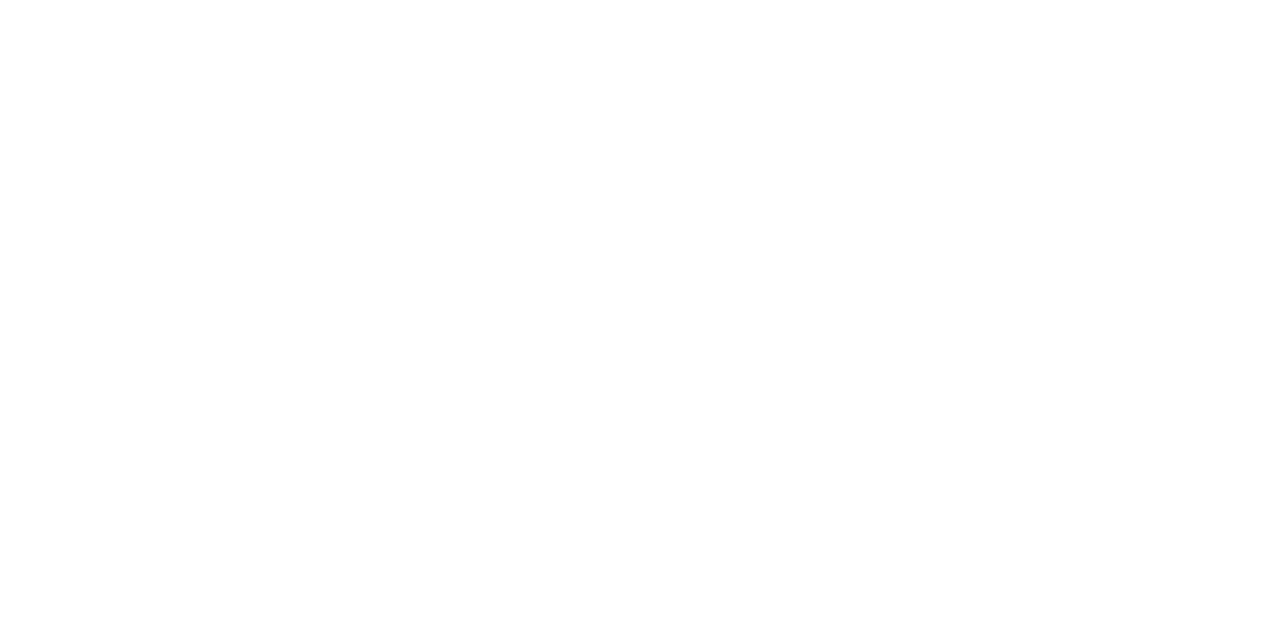 scroll, scrollTop: 0, scrollLeft: 0, axis: both 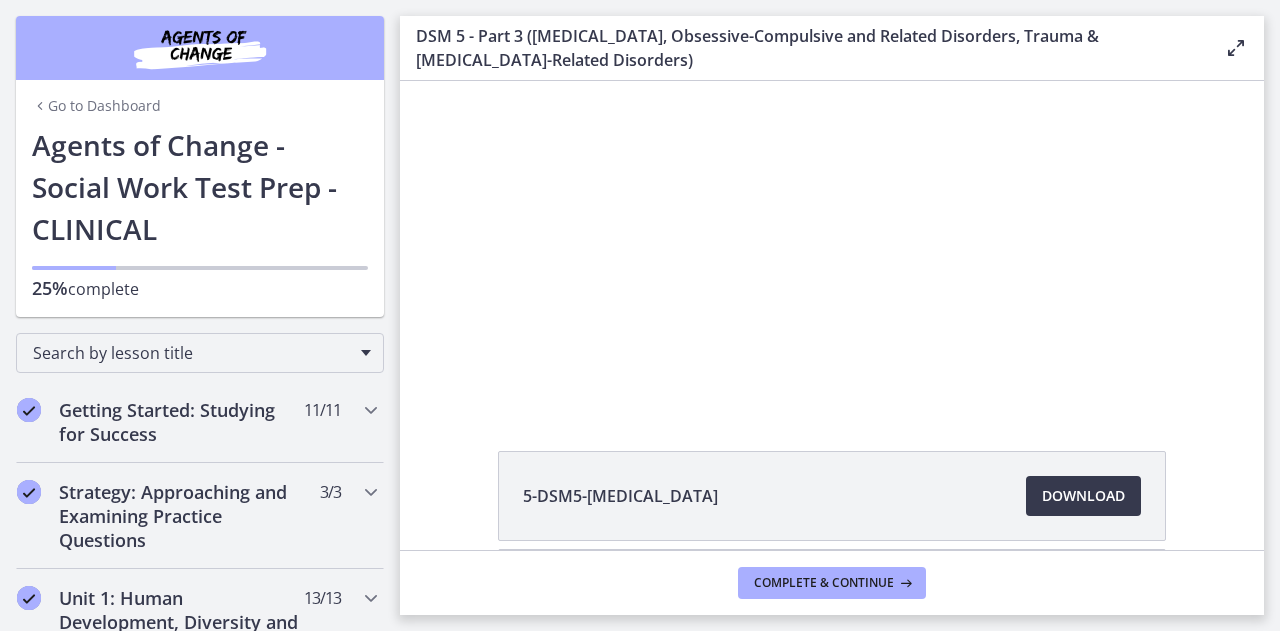 drag, startPoint x: 1260, startPoint y: 301, endPoint x: 839, endPoint y: 279, distance: 421.57443 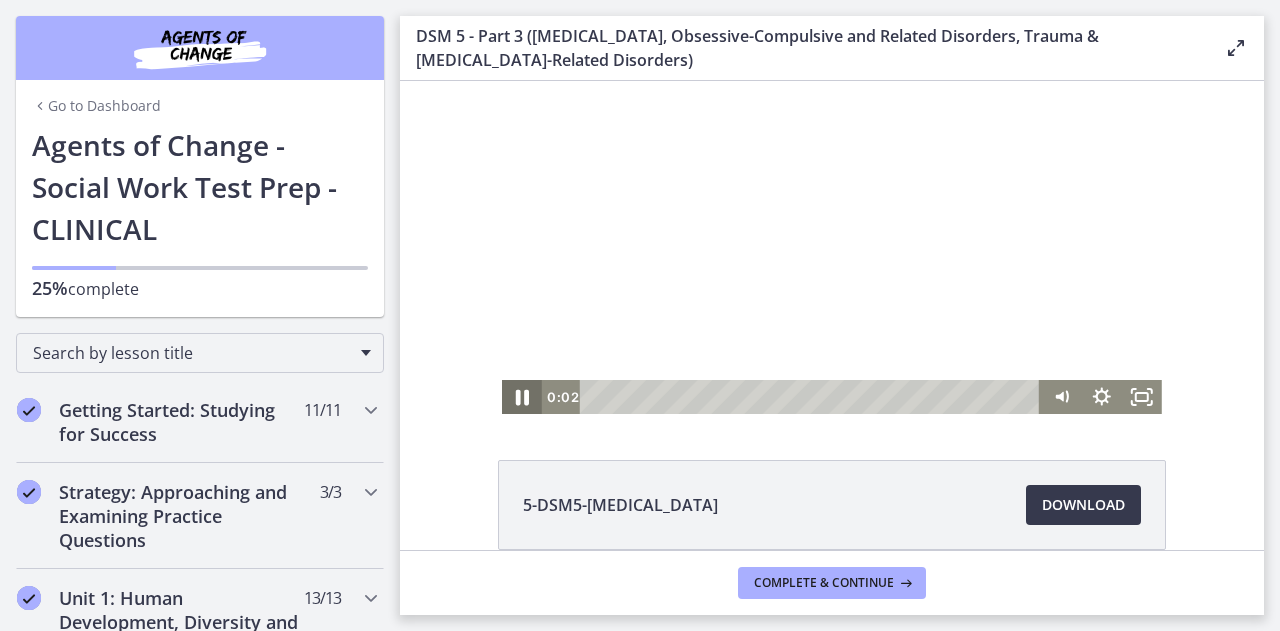 click 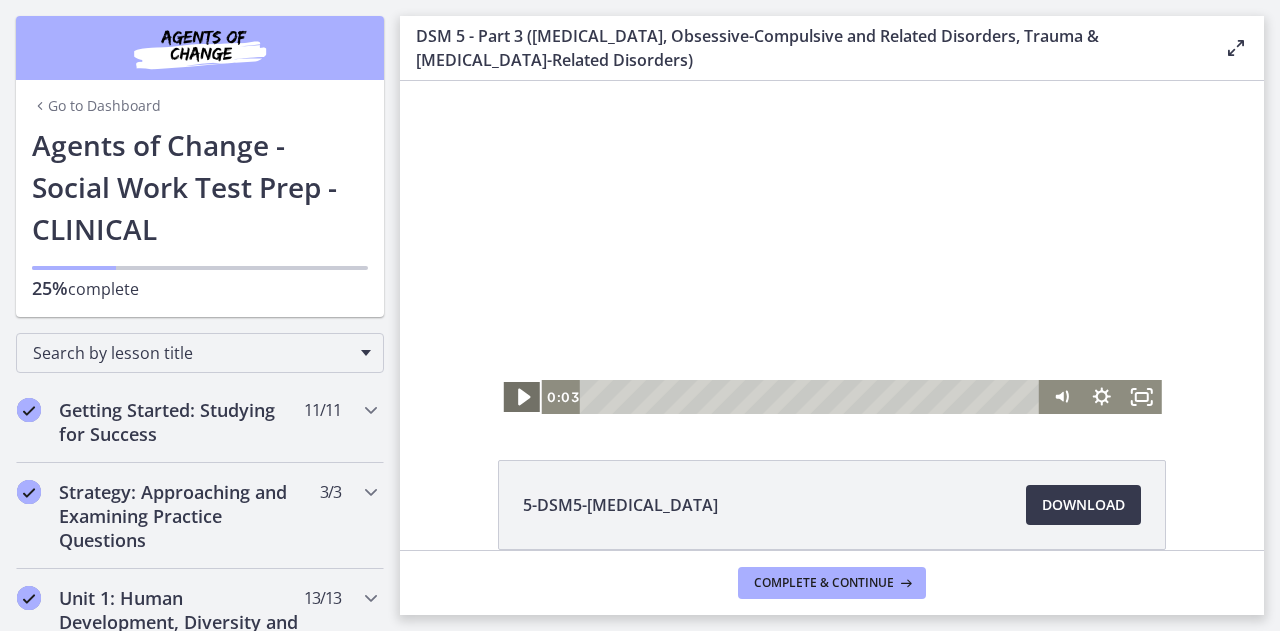 click 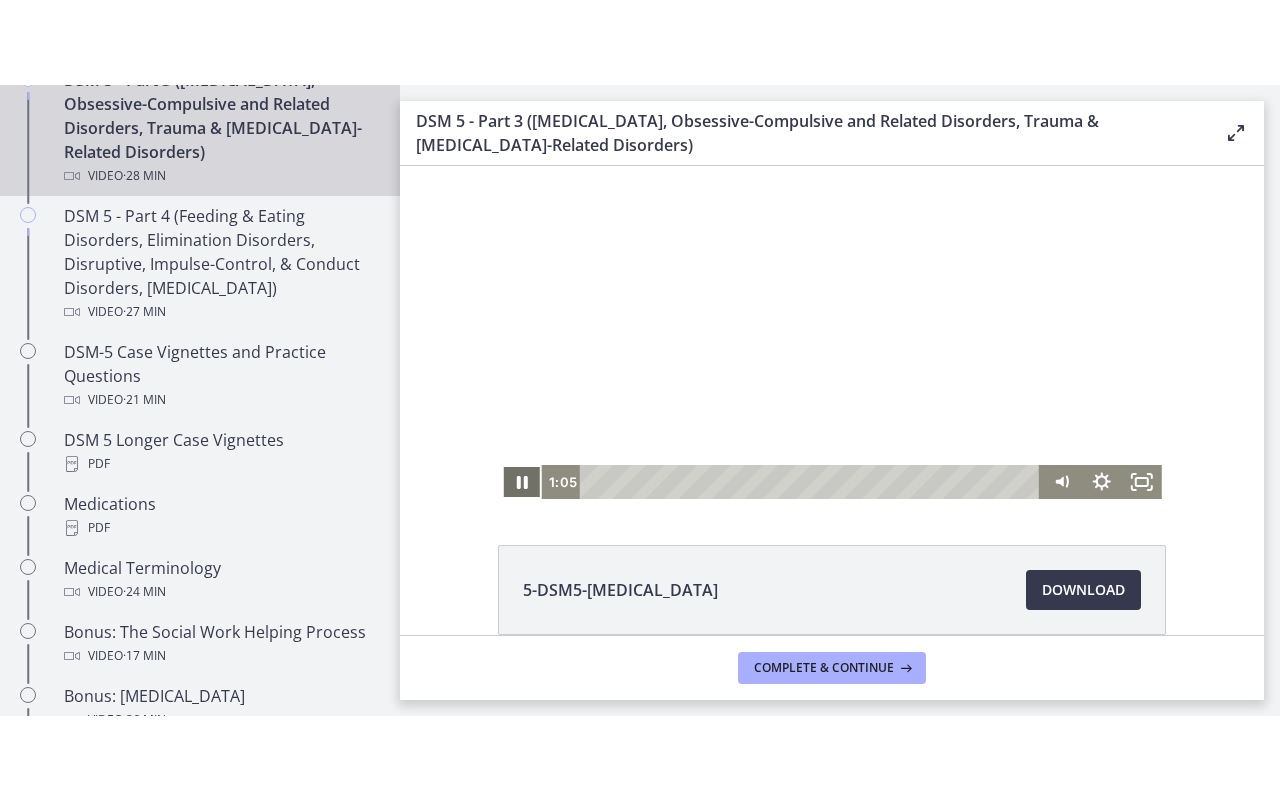 scroll, scrollTop: 1206, scrollLeft: 0, axis: vertical 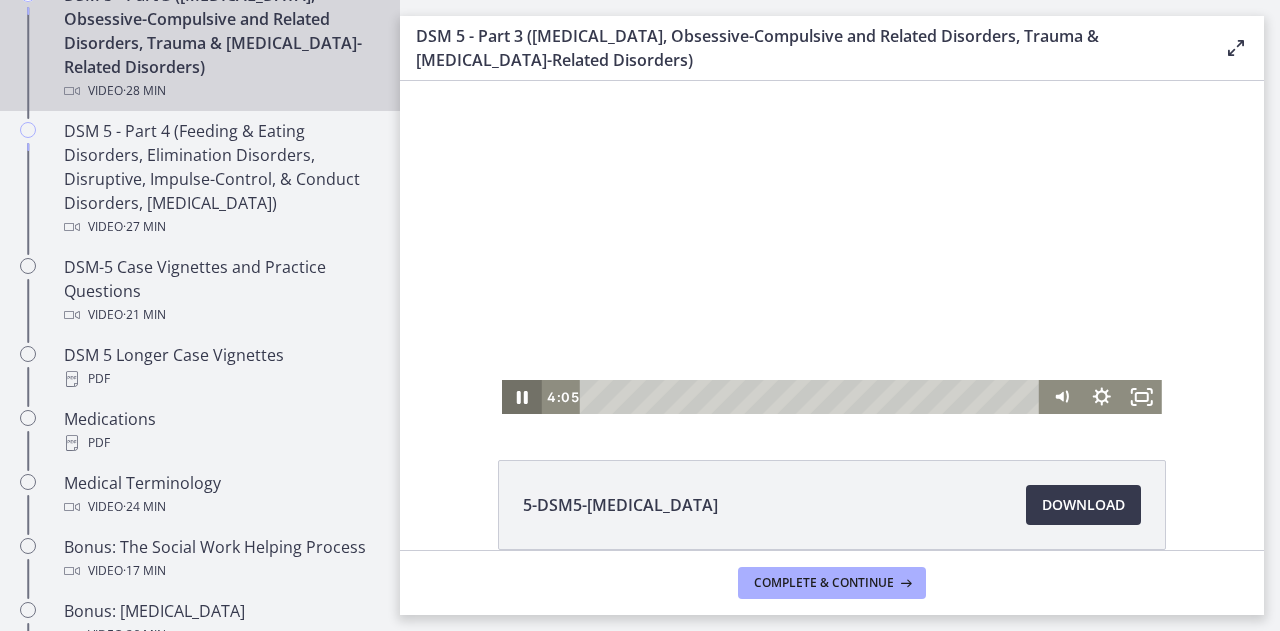 click 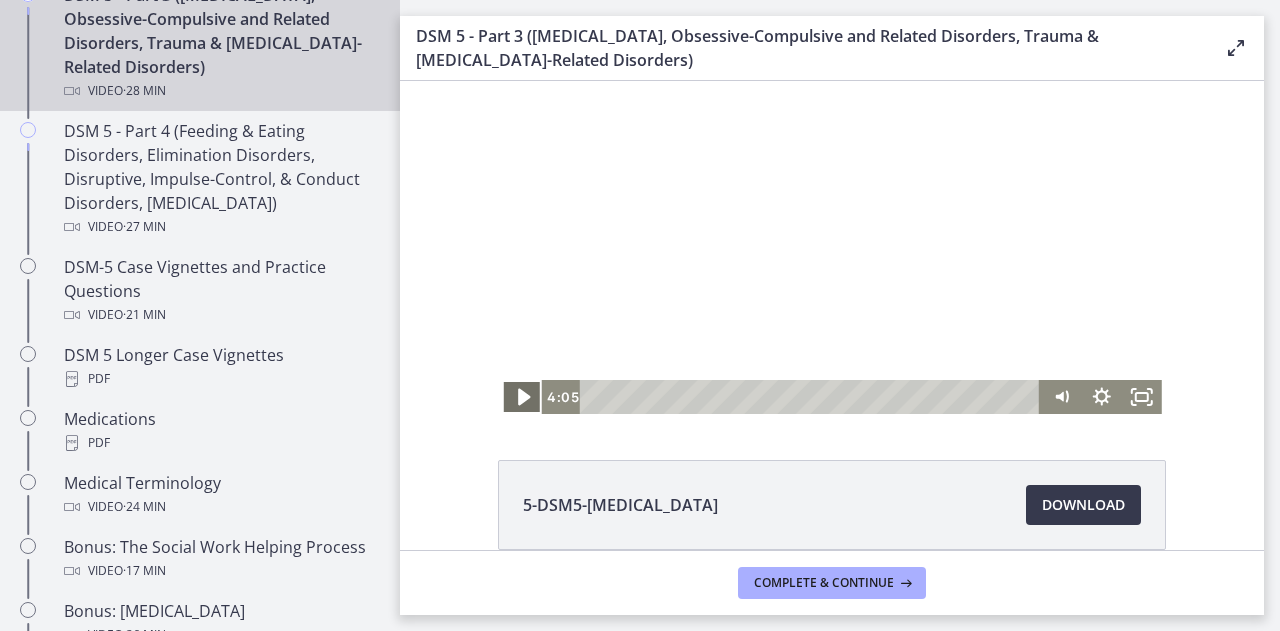 click 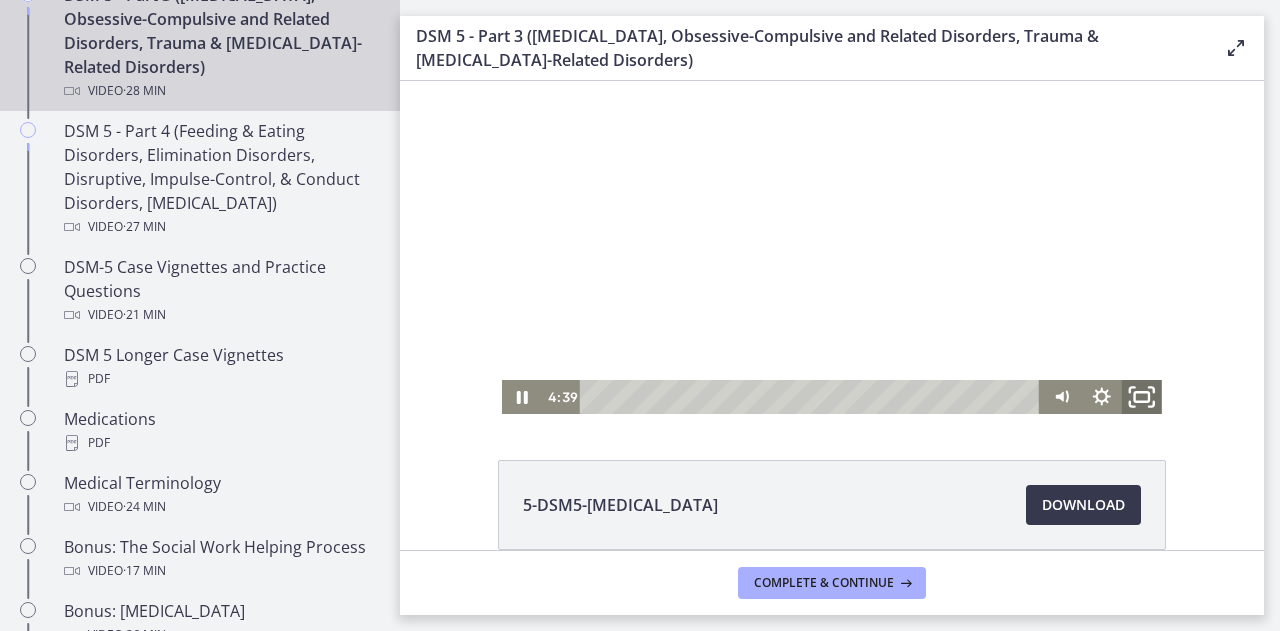click 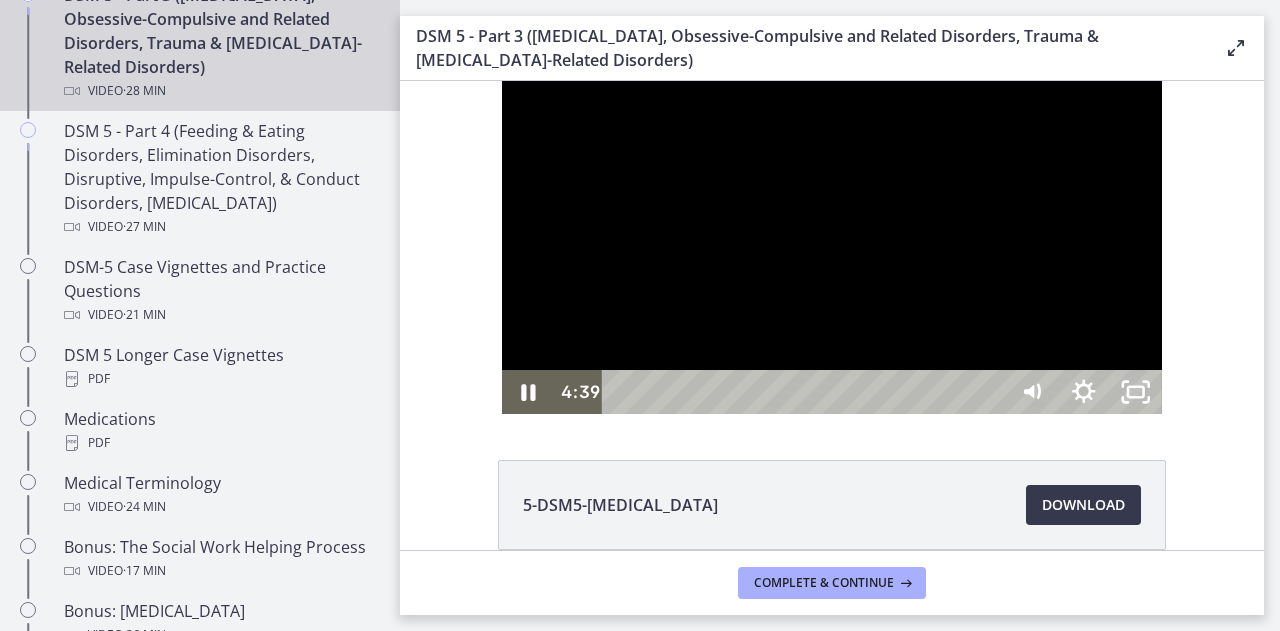 scroll, scrollTop: 0, scrollLeft: 0, axis: both 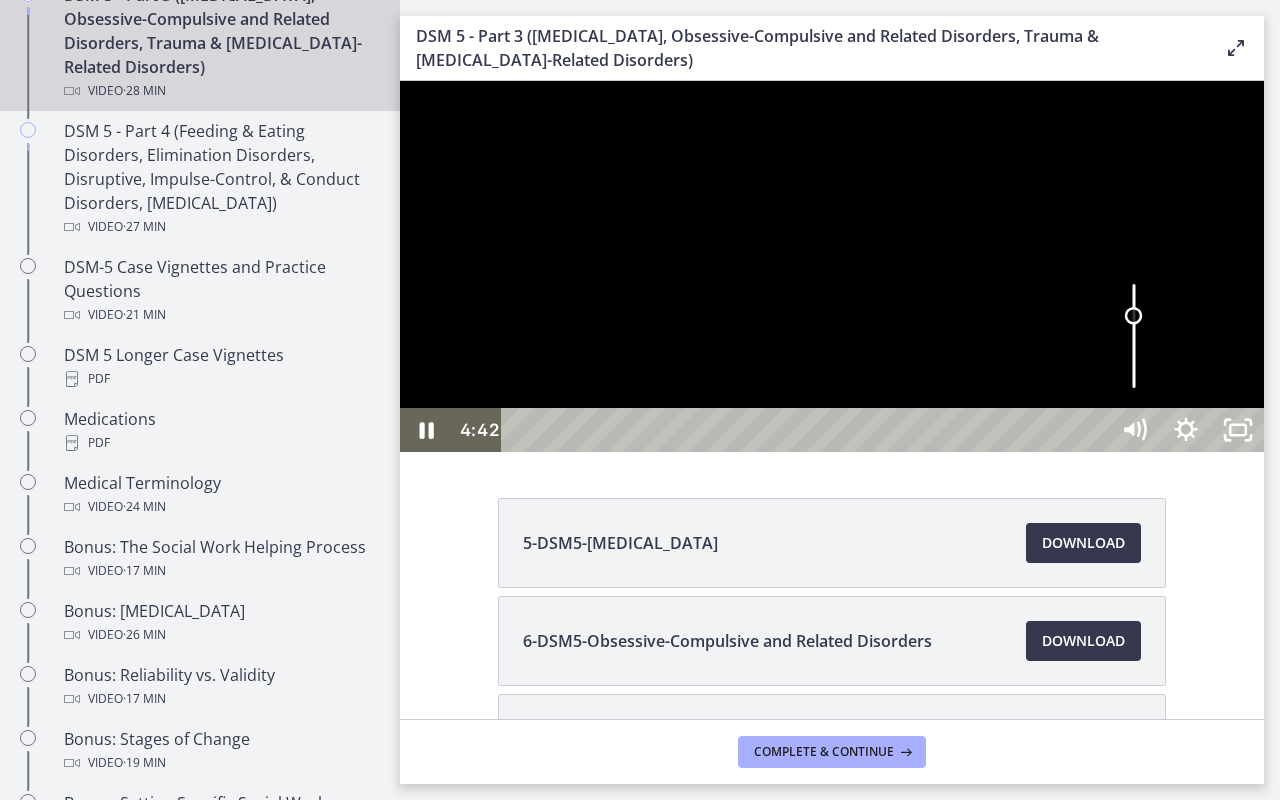 click at bounding box center (1134, 336) 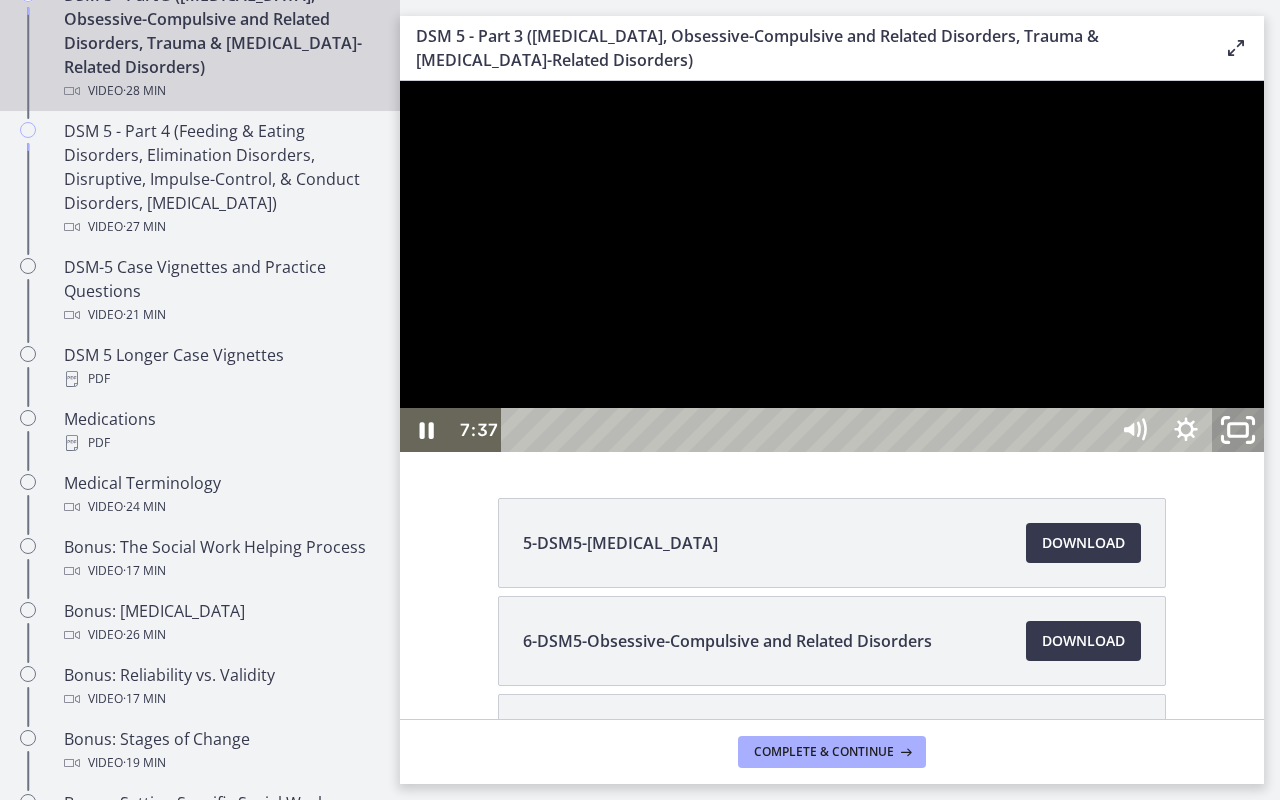 click 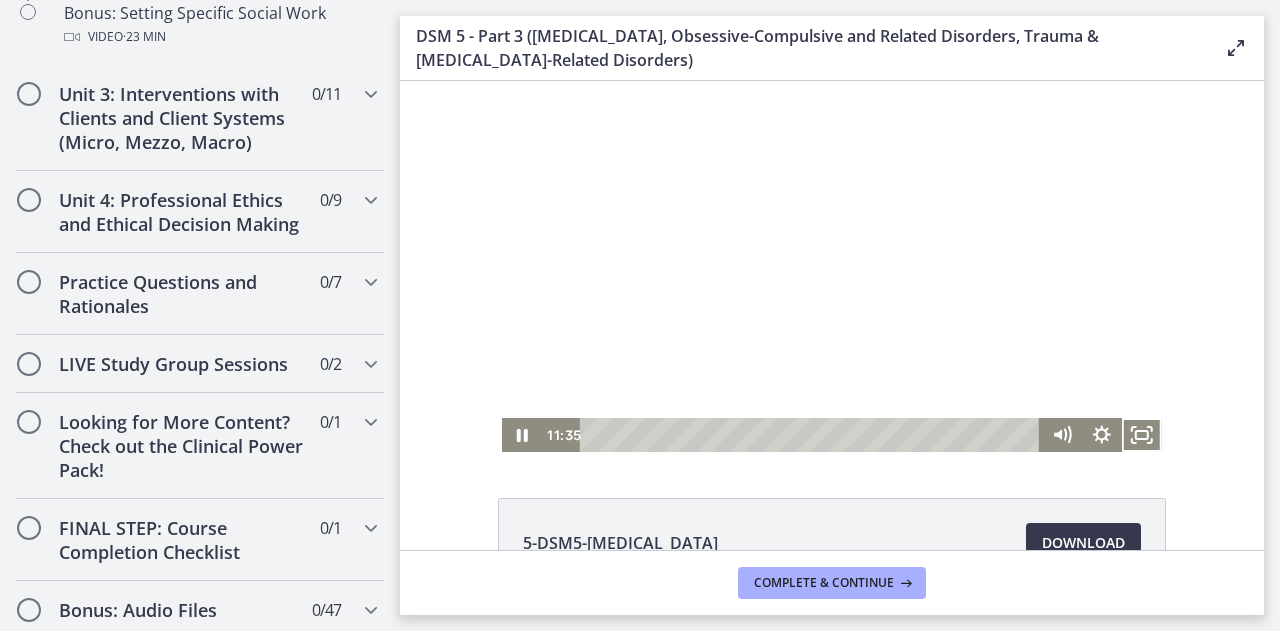scroll, scrollTop: 2007, scrollLeft: 0, axis: vertical 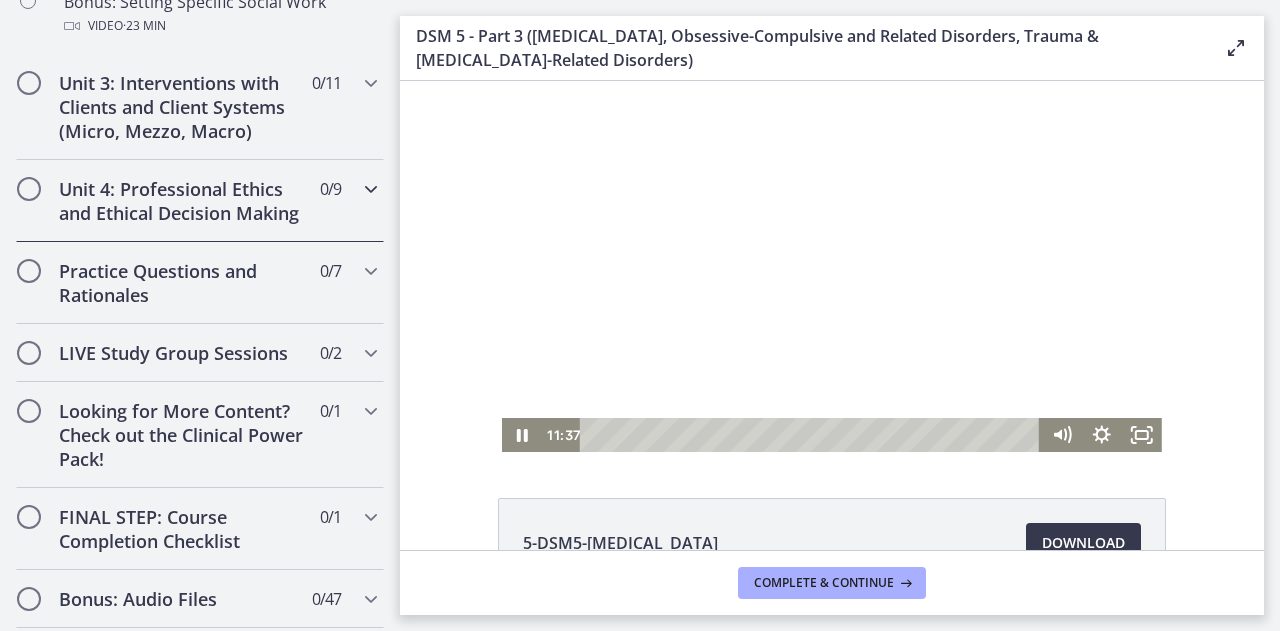 click at bounding box center (371, 189) 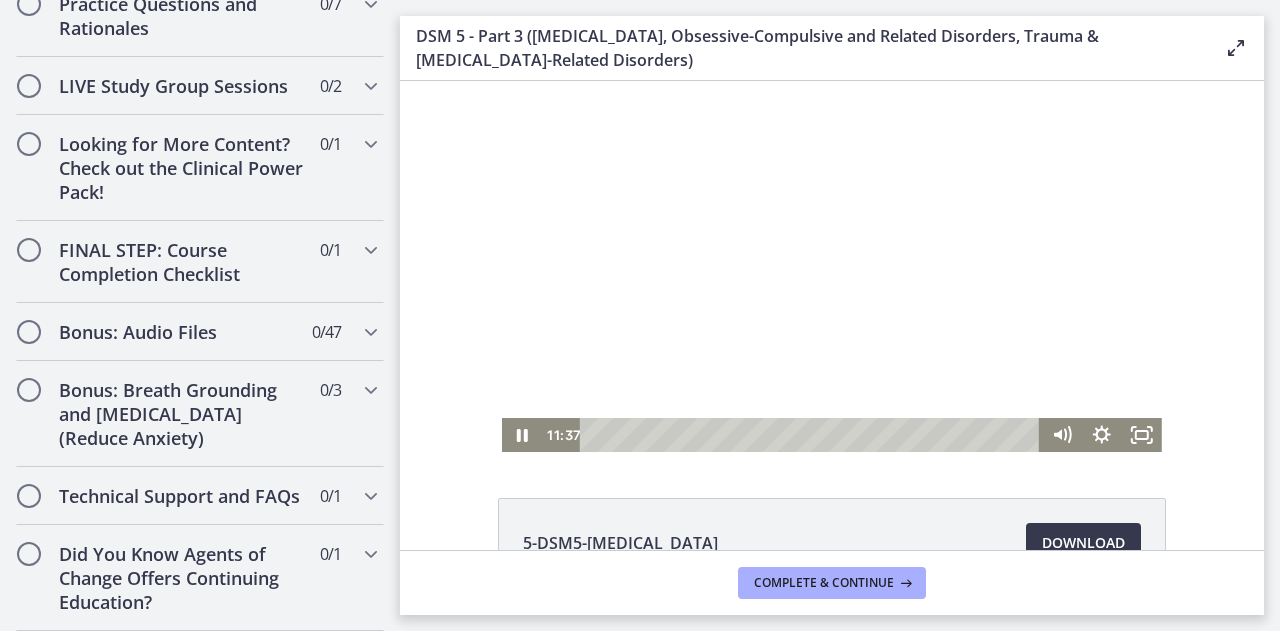scroll, scrollTop: 1672, scrollLeft: 0, axis: vertical 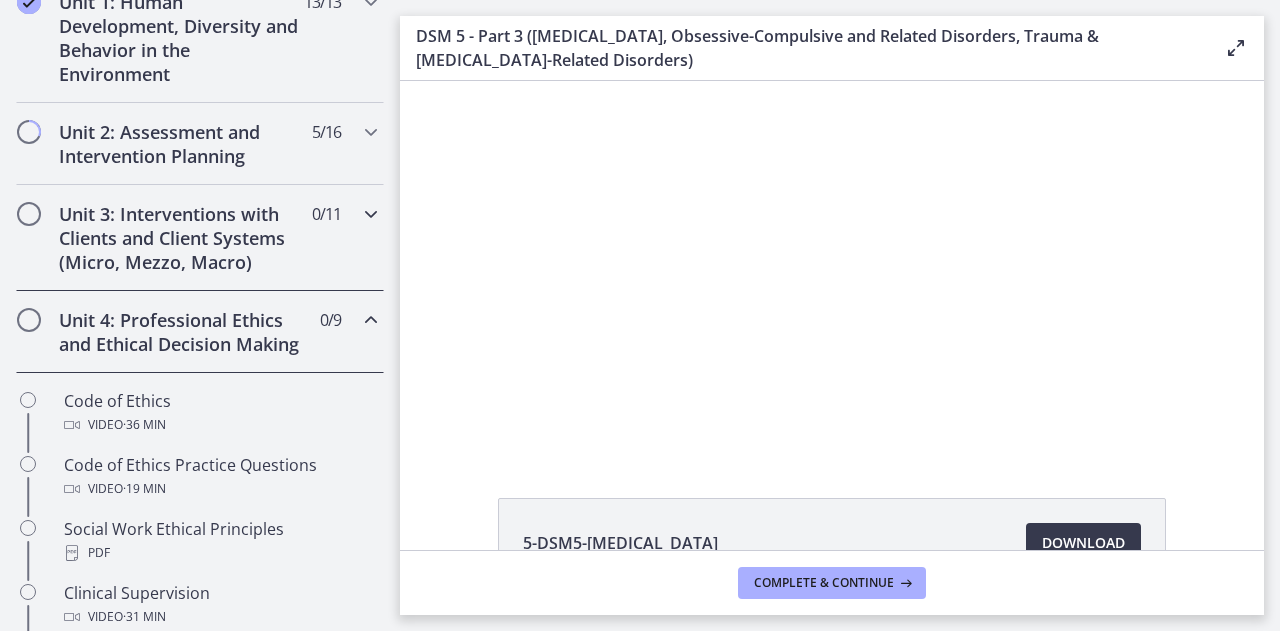 click at bounding box center (371, 214) 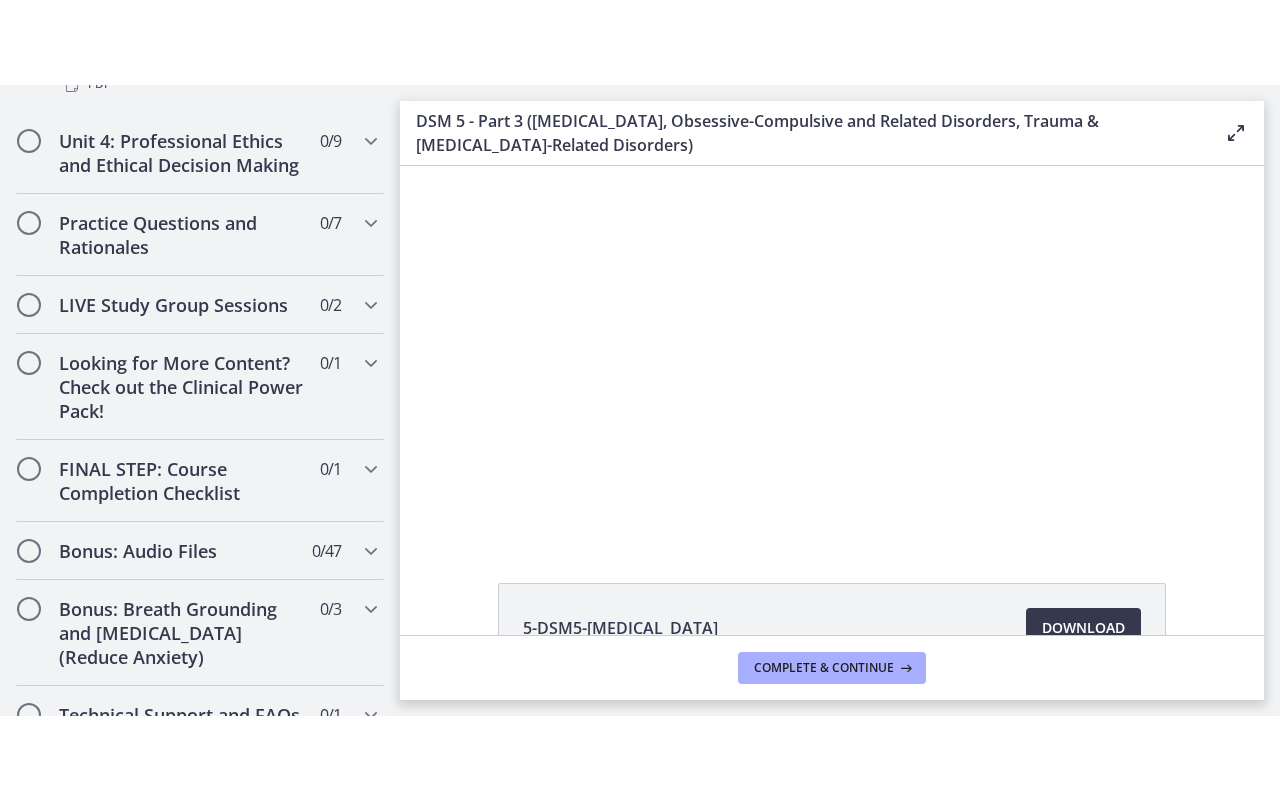 scroll, scrollTop: 1800, scrollLeft: 0, axis: vertical 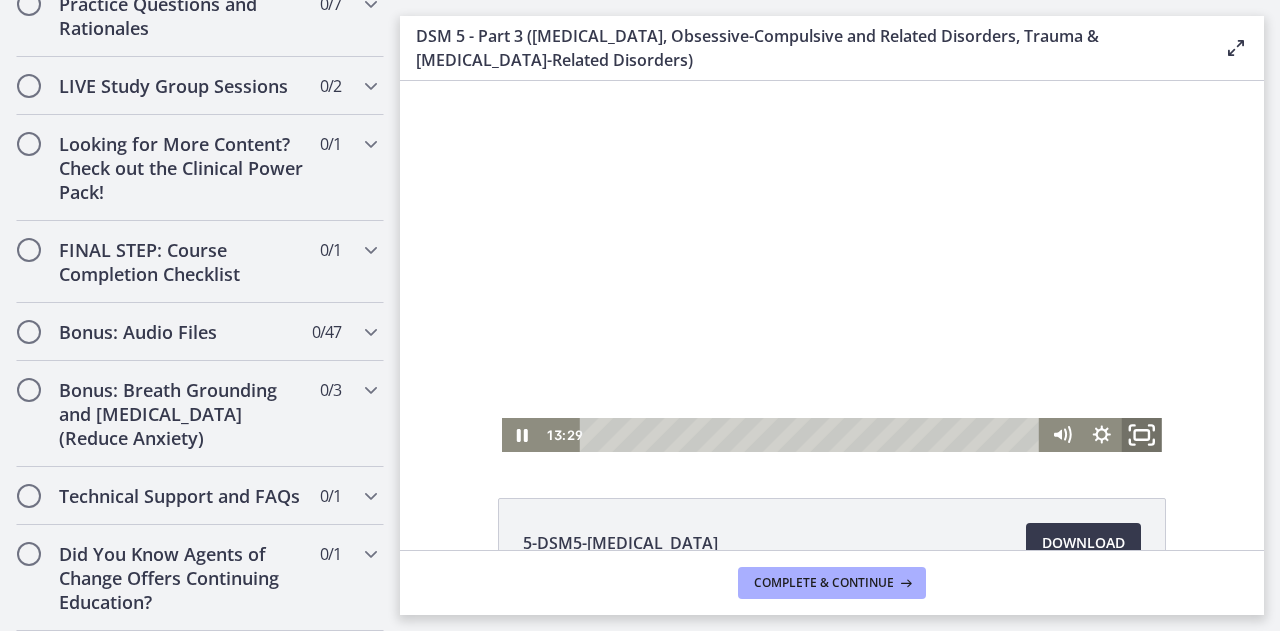 click 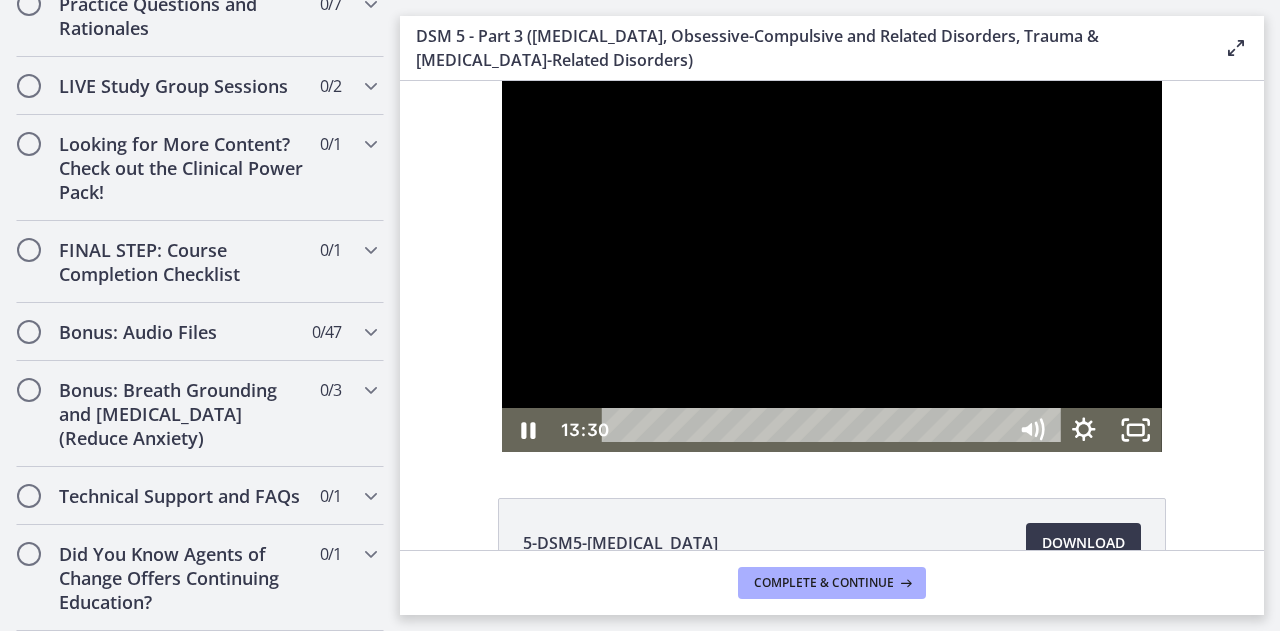 scroll, scrollTop: 1631, scrollLeft: 0, axis: vertical 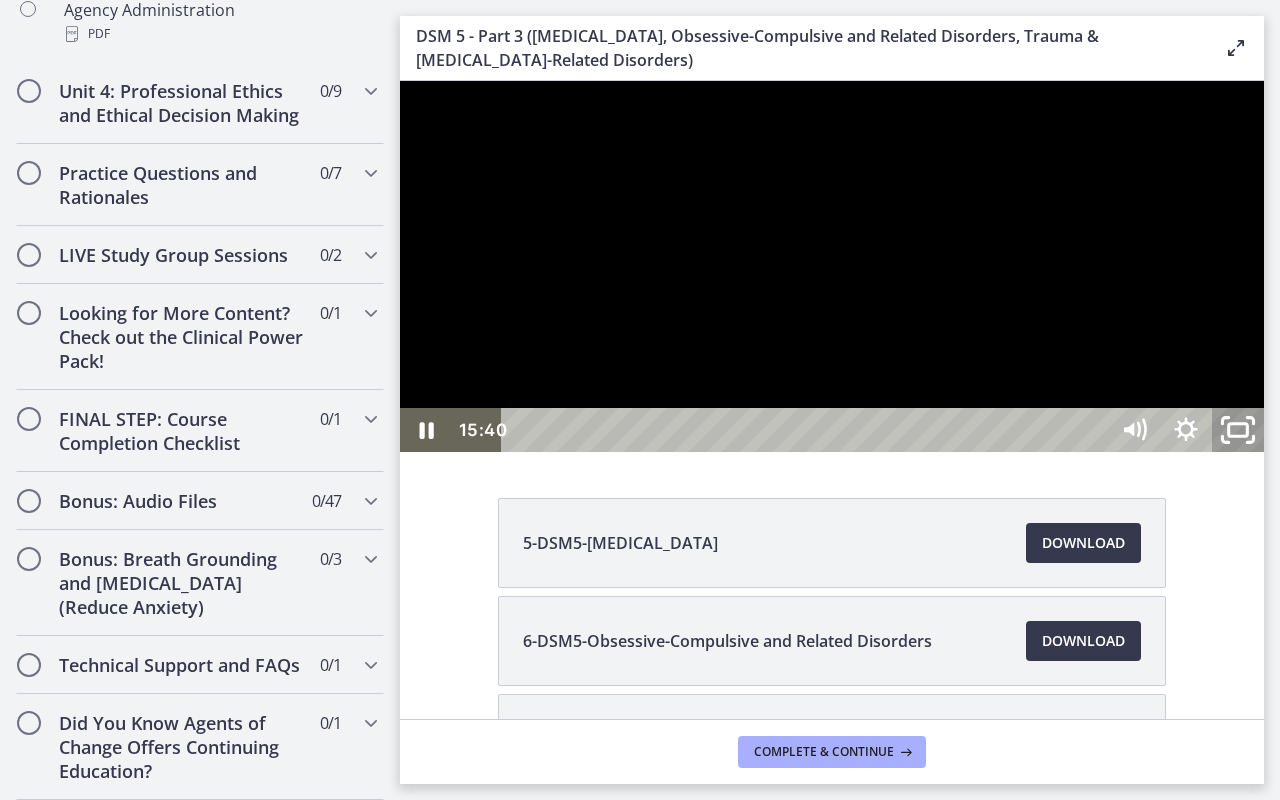 click 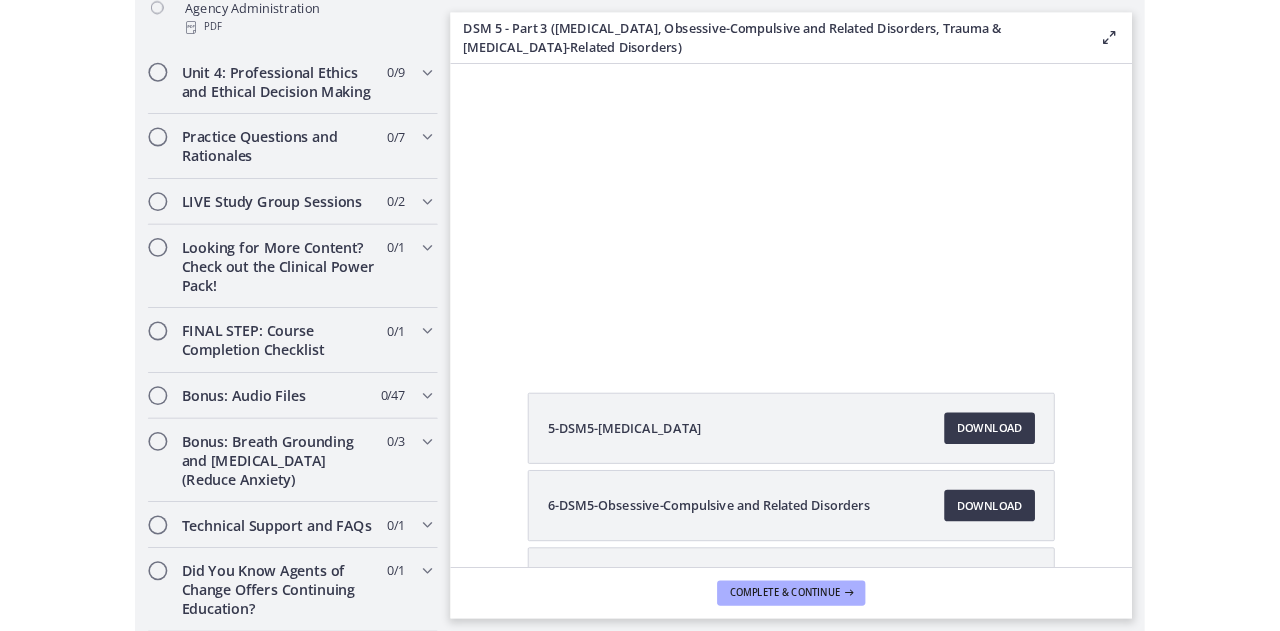 scroll, scrollTop: 1800, scrollLeft: 0, axis: vertical 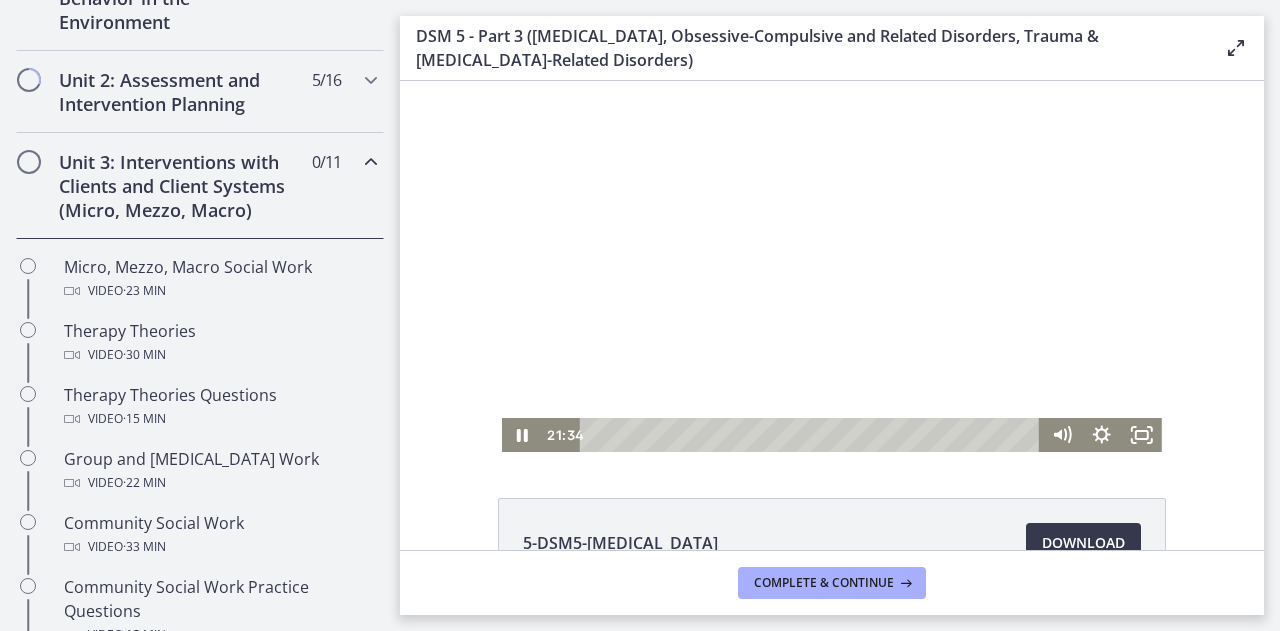 click at bounding box center (371, 162) 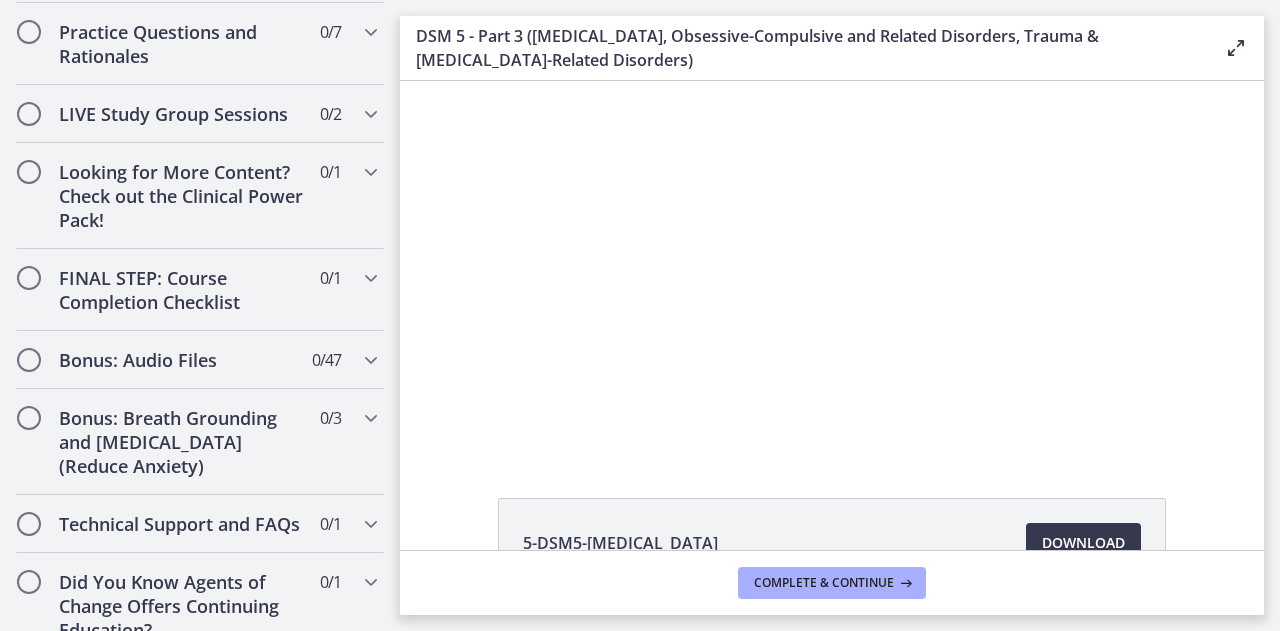 scroll, scrollTop: 1032, scrollLeft: 0, axis: vertical 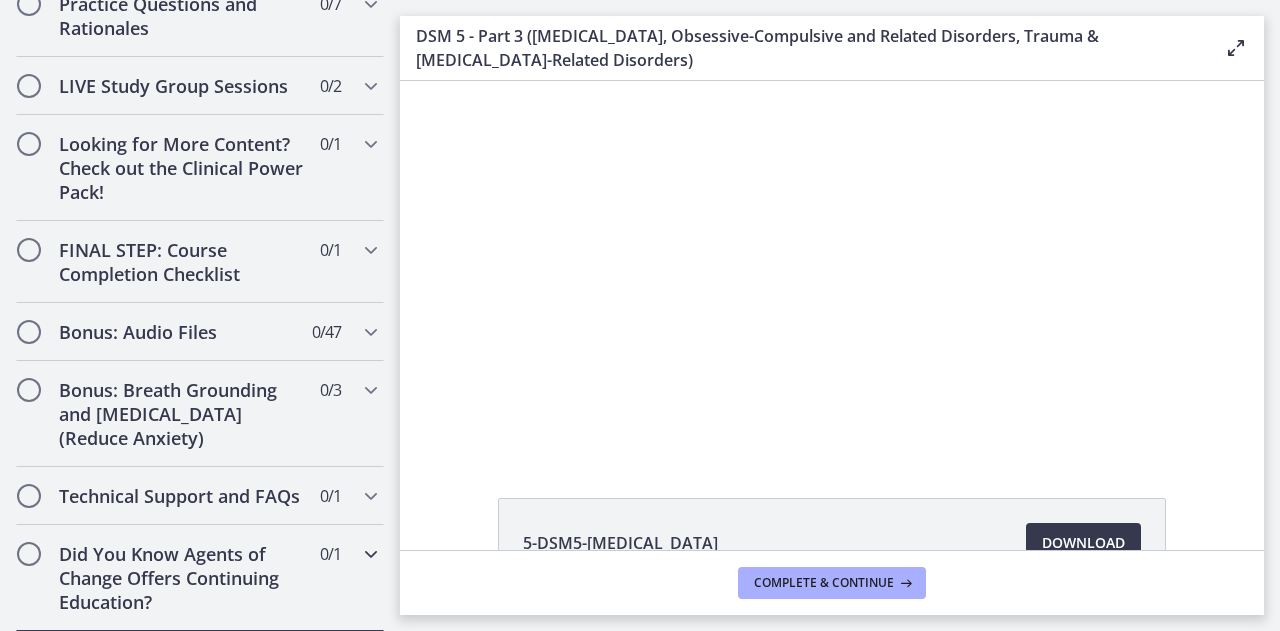 click on "Did You Know Agents of Change Offers Continuing Education?" at bounding box center (181, 578) 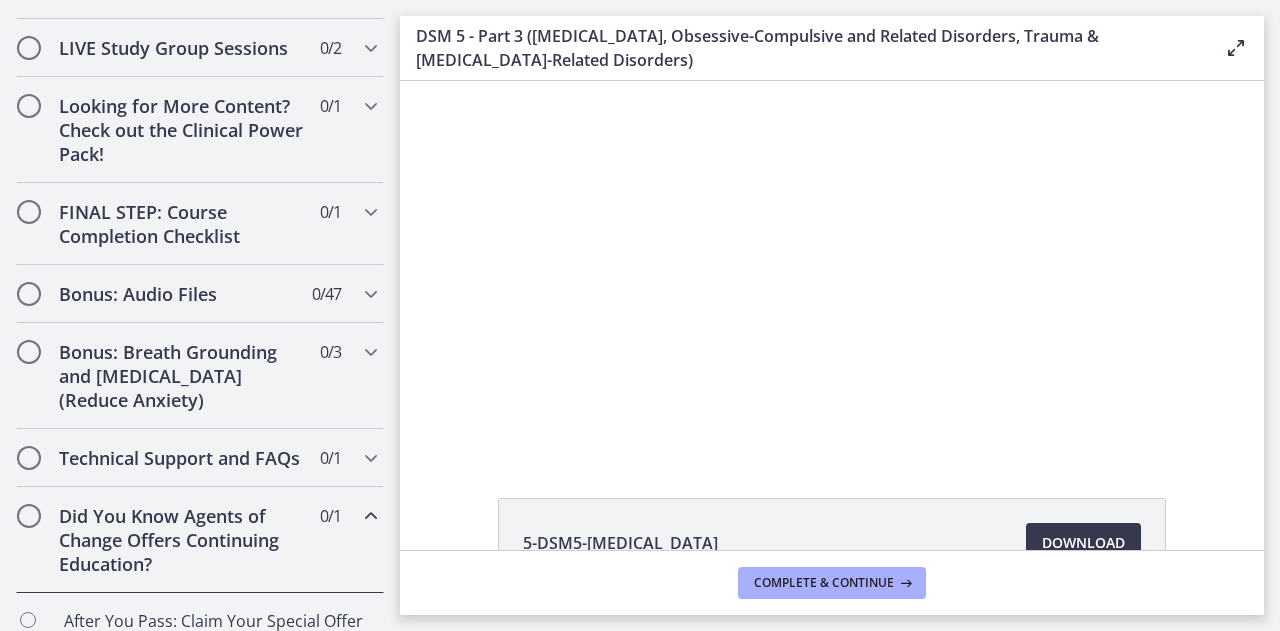 scroll, scrollTop: 1160, scrollLeft: 0, axis: vertical 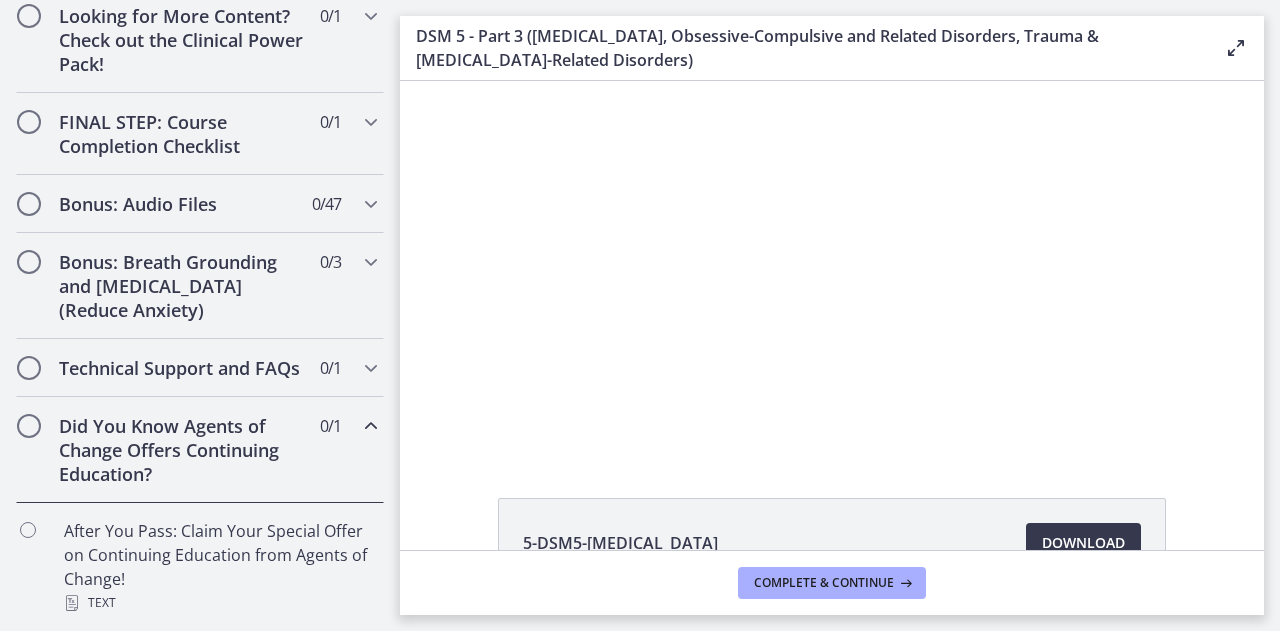 click at bounding box center (371, 426) 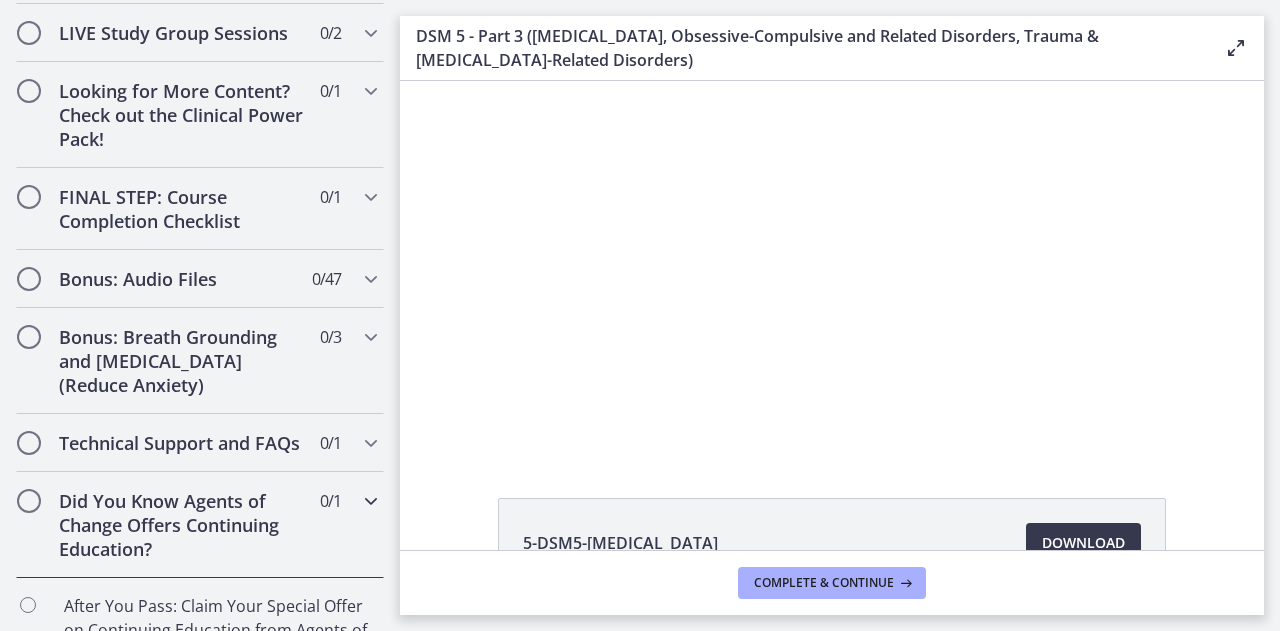scroll, scrollTop: 1032, scrollLeft: 0, axis: vertical 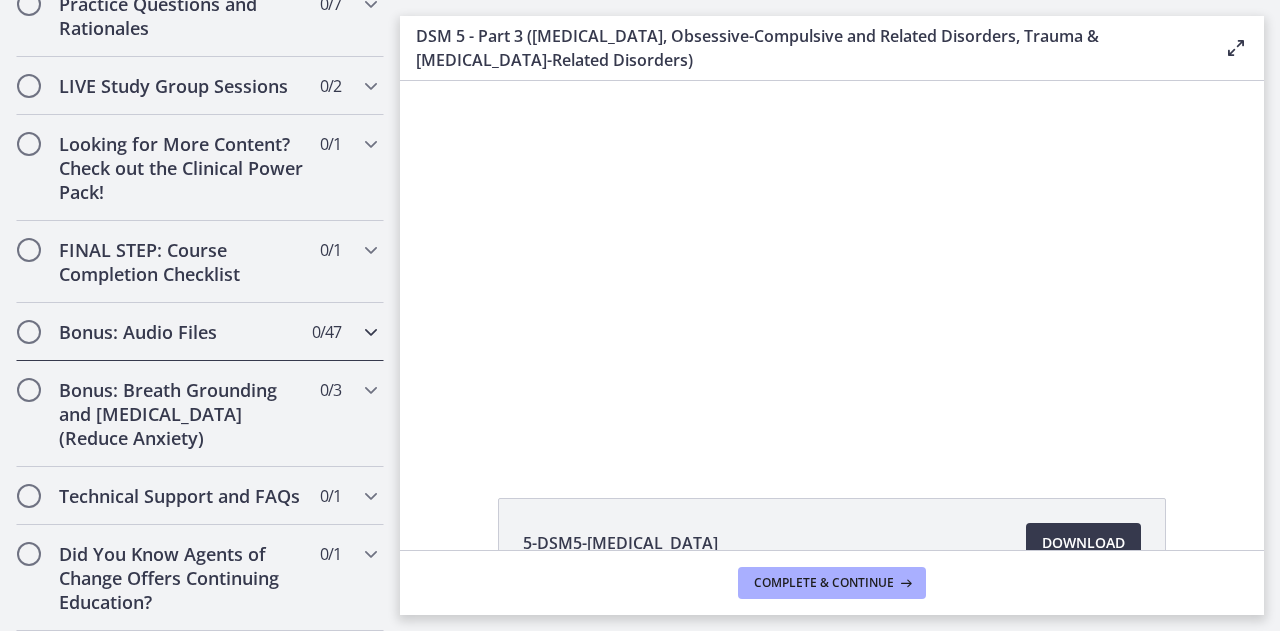 click at bounding box center (371, 332) 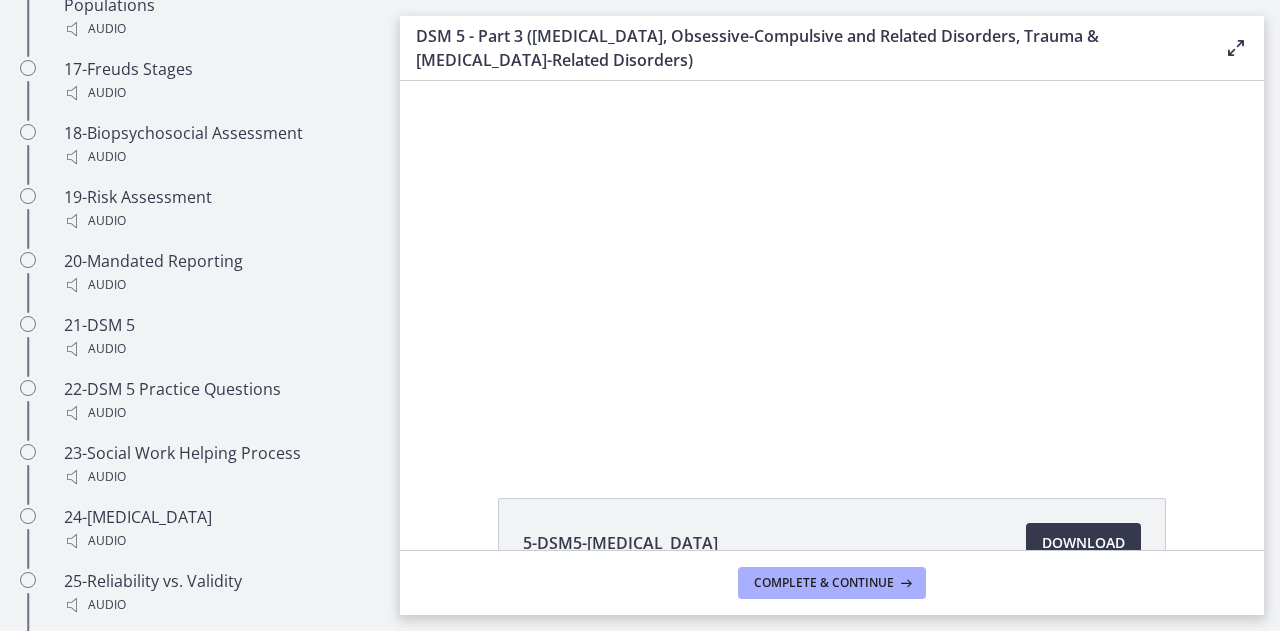 scroll, scrollTop: 2394, scrollLeft: 0, axis: vertical 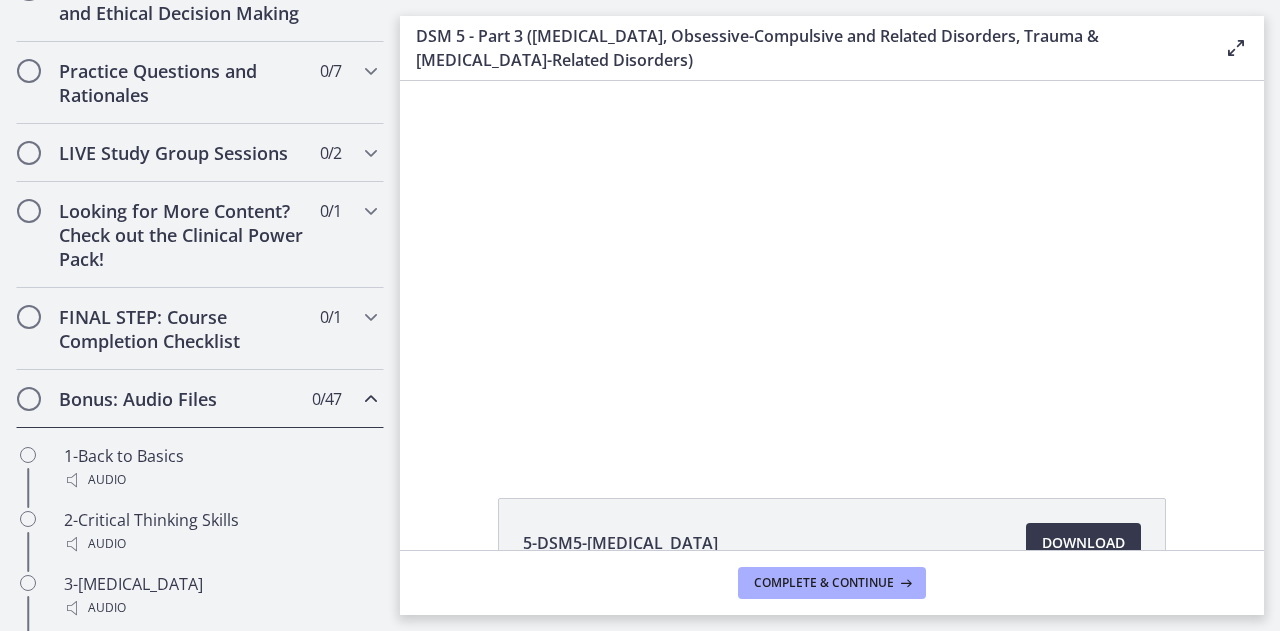 click at bounding box center [371, 399] 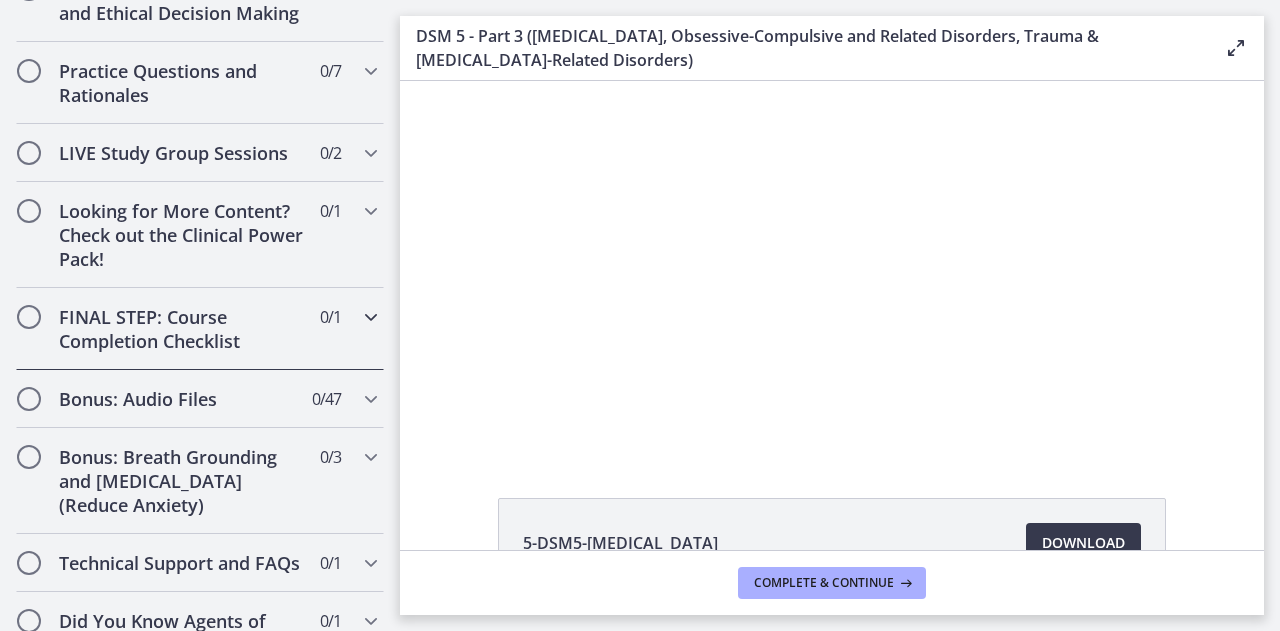 click at bounding box center (371, 317) 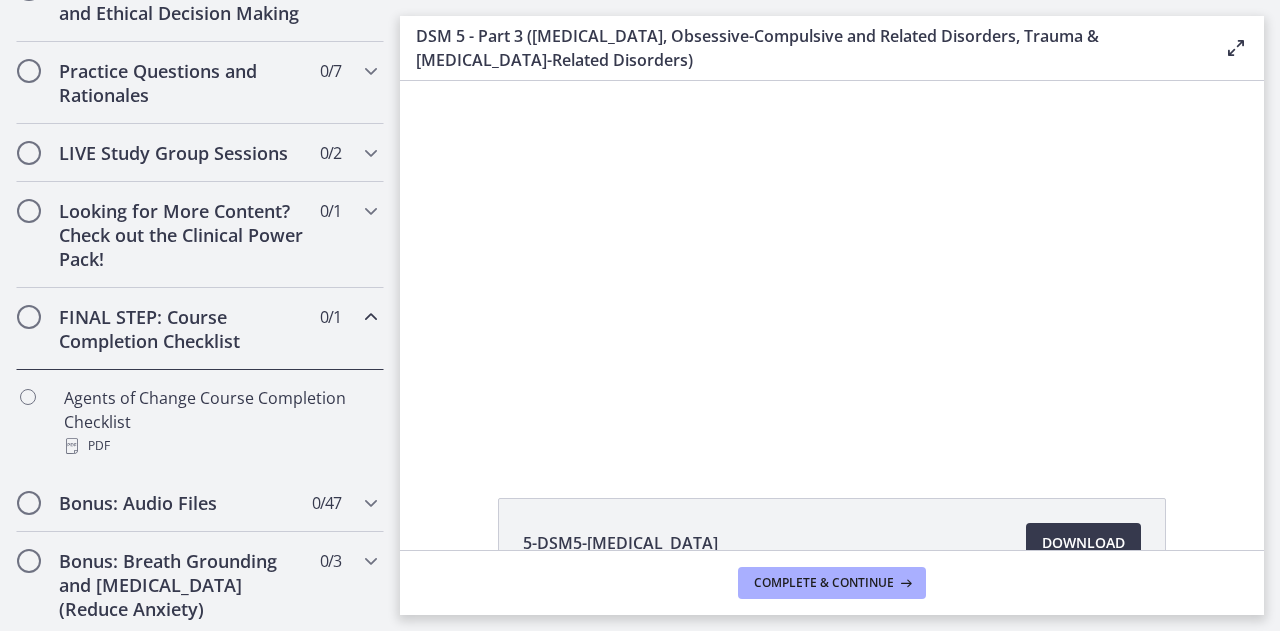 click at bounding box center (371, 317) 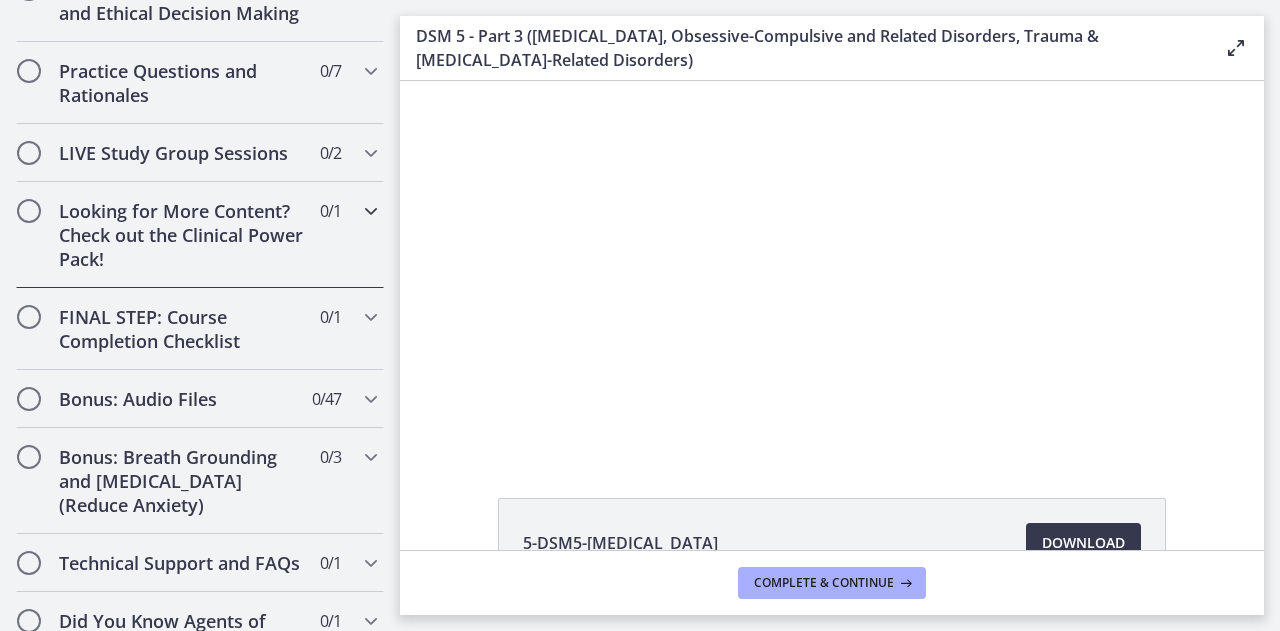 click at bounding box center (371, 211) 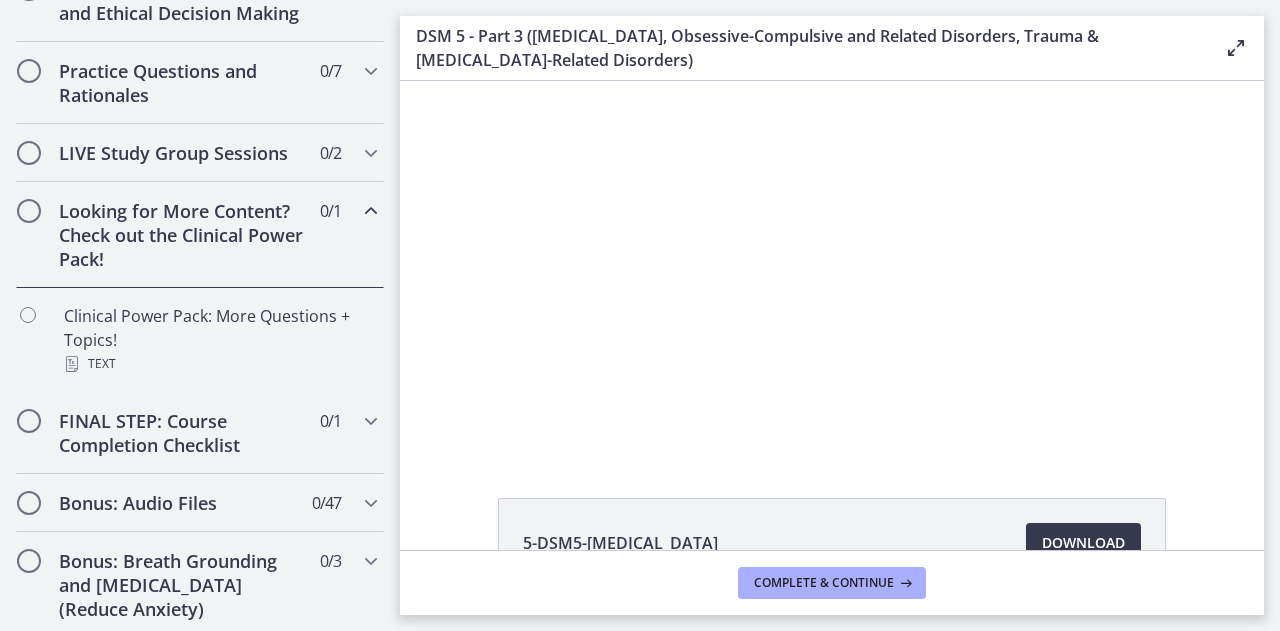 click at bounding box center (371, 211) 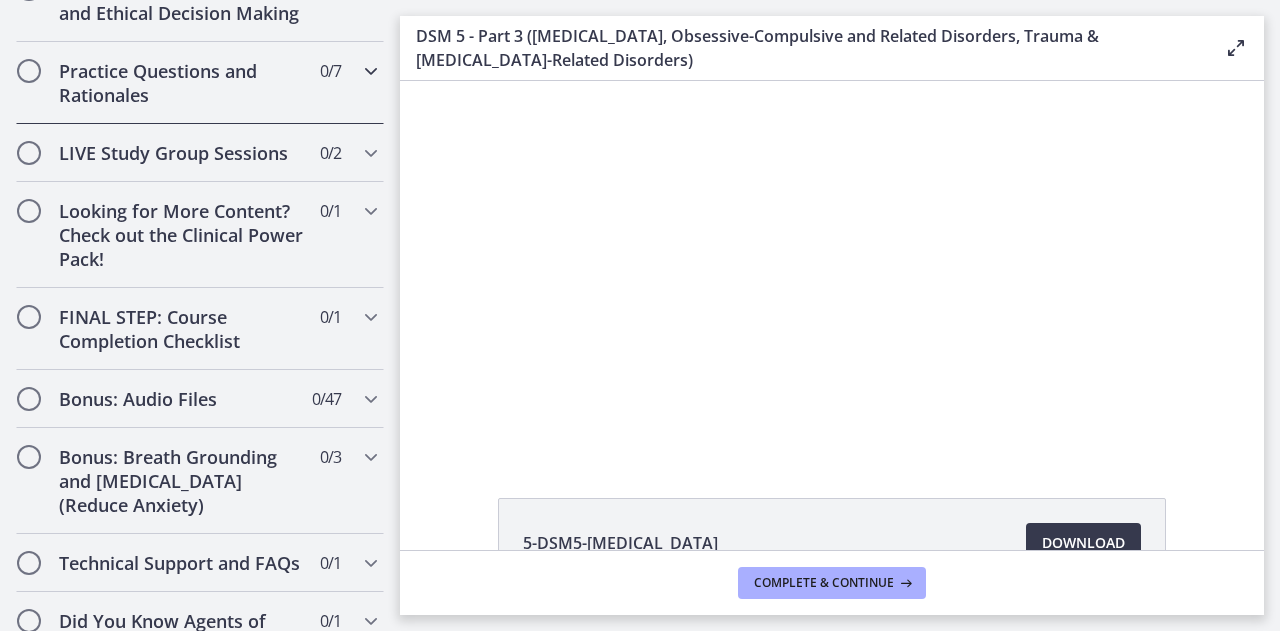 click at bounding box center [371, 71] 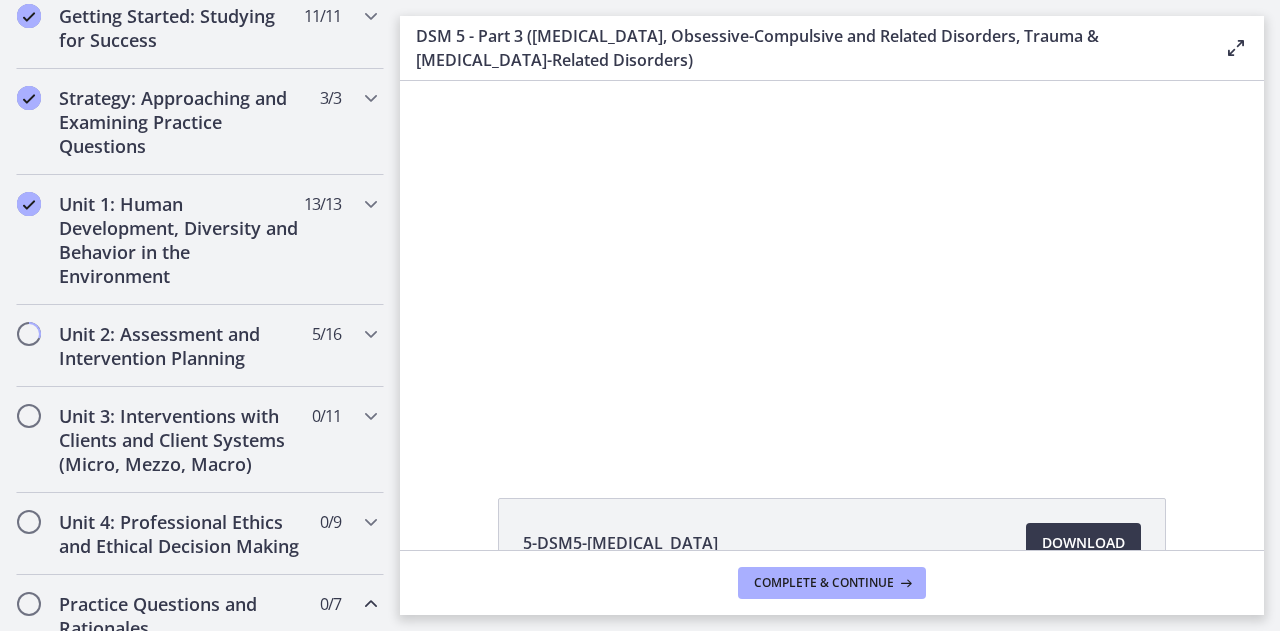 drag, startPoint x: 388, startPoint y: 307, endPoint x: 0, endPoint y: 80, distance: 449.5253 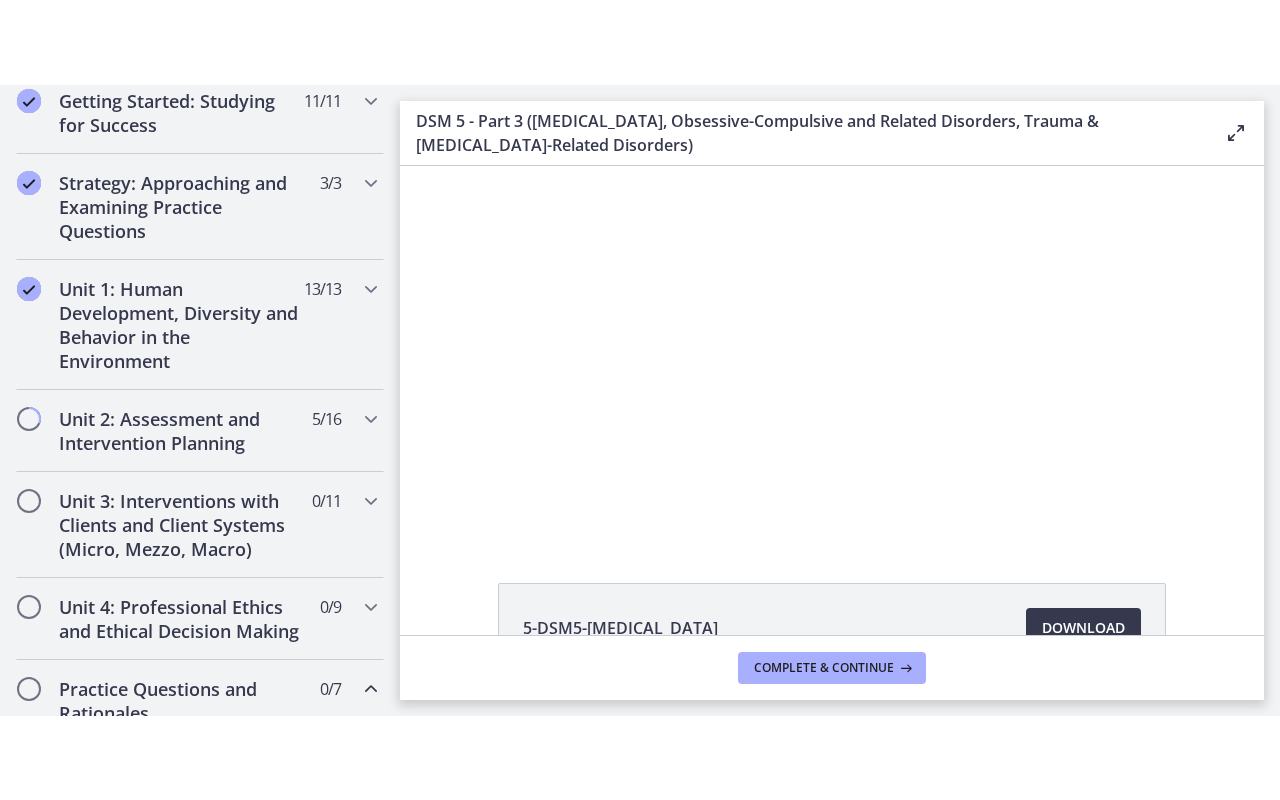 scroll, scrollTop: 392, scrollLeft: 0, axis: vertical 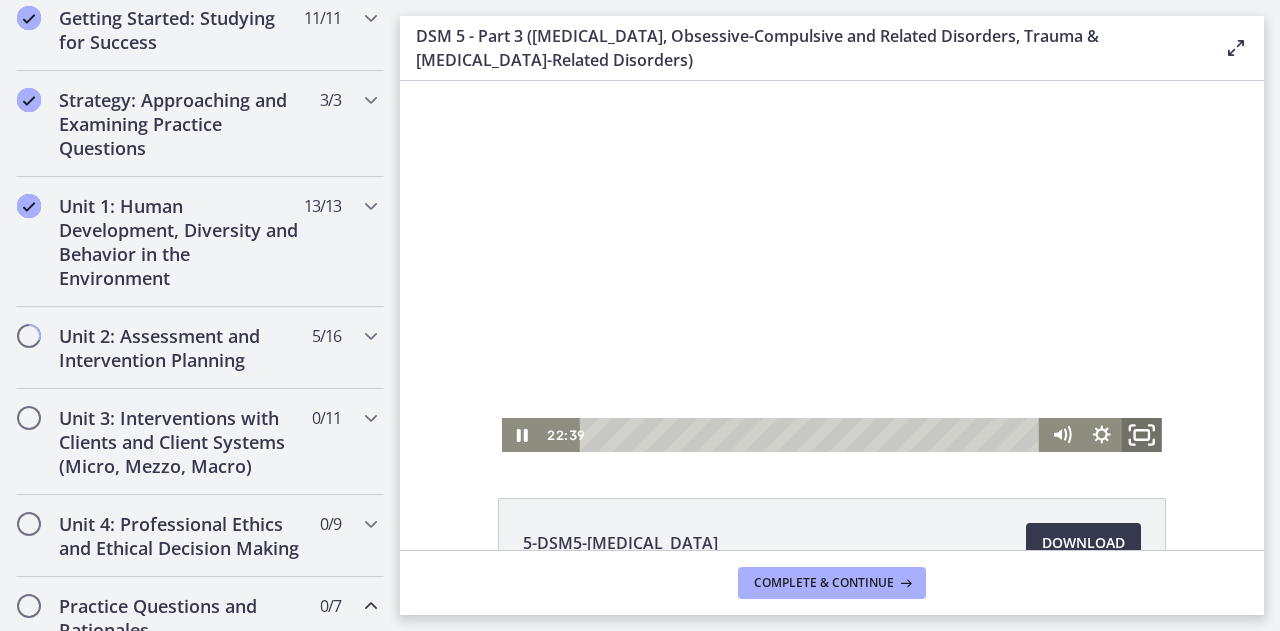 click 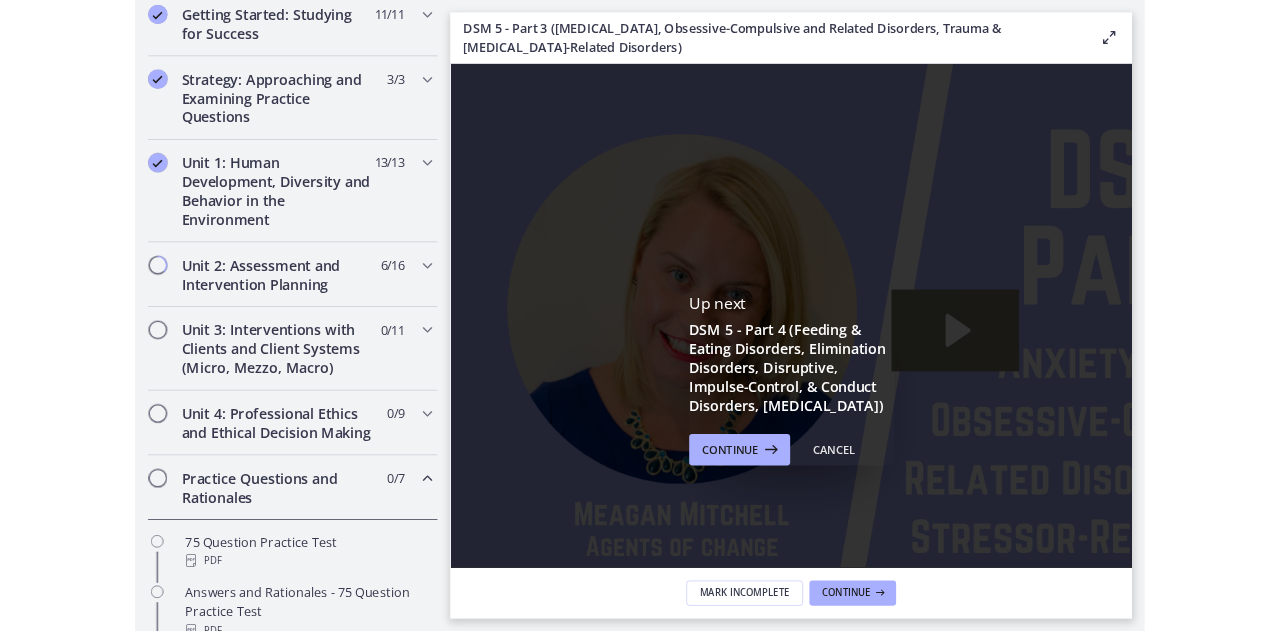 scroll, scrollTop: 0, scrollLeft: 0, axis: both 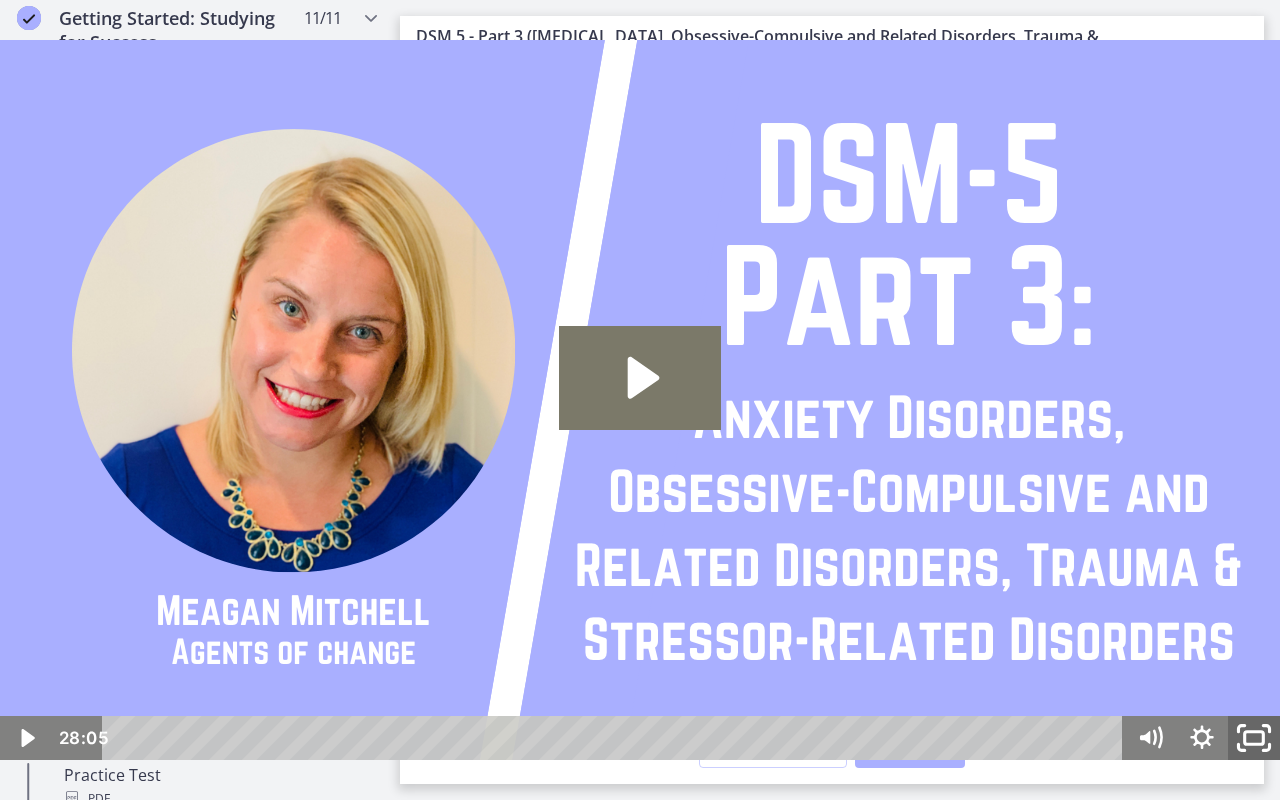 click 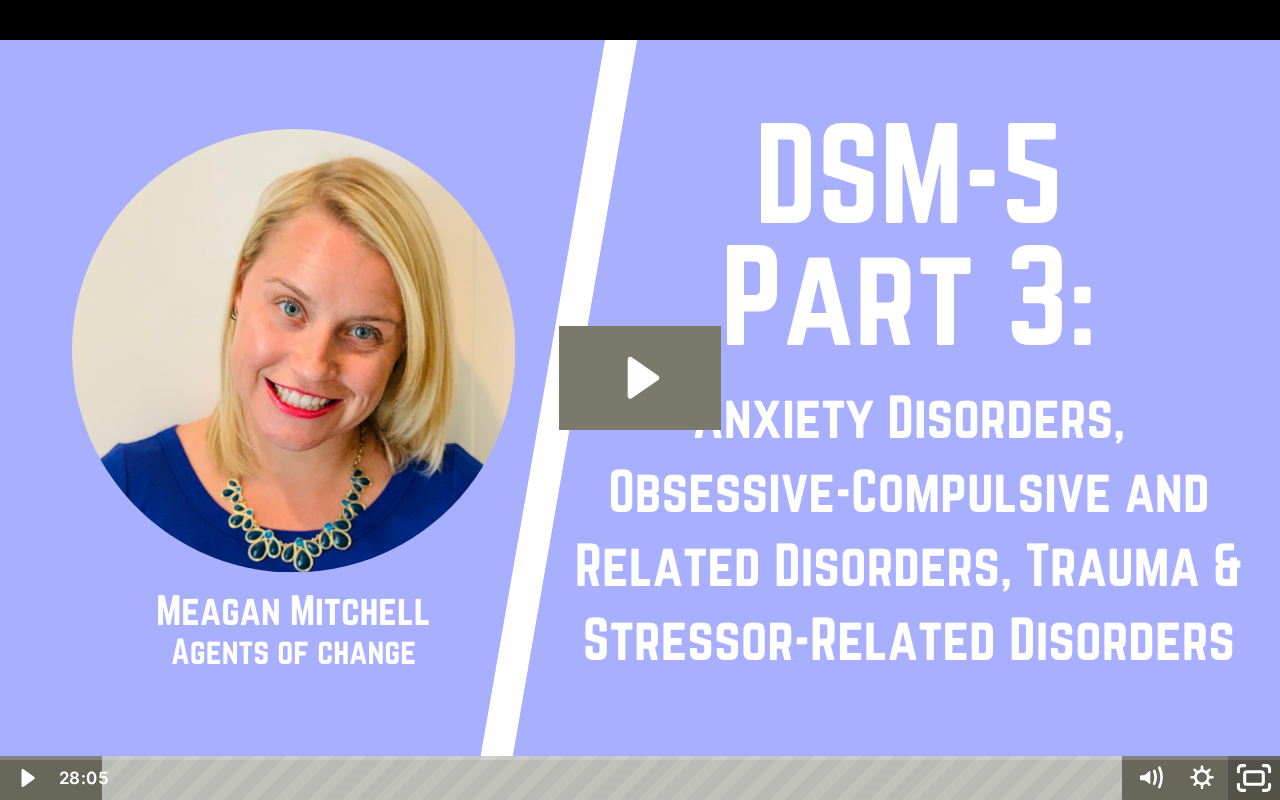 click 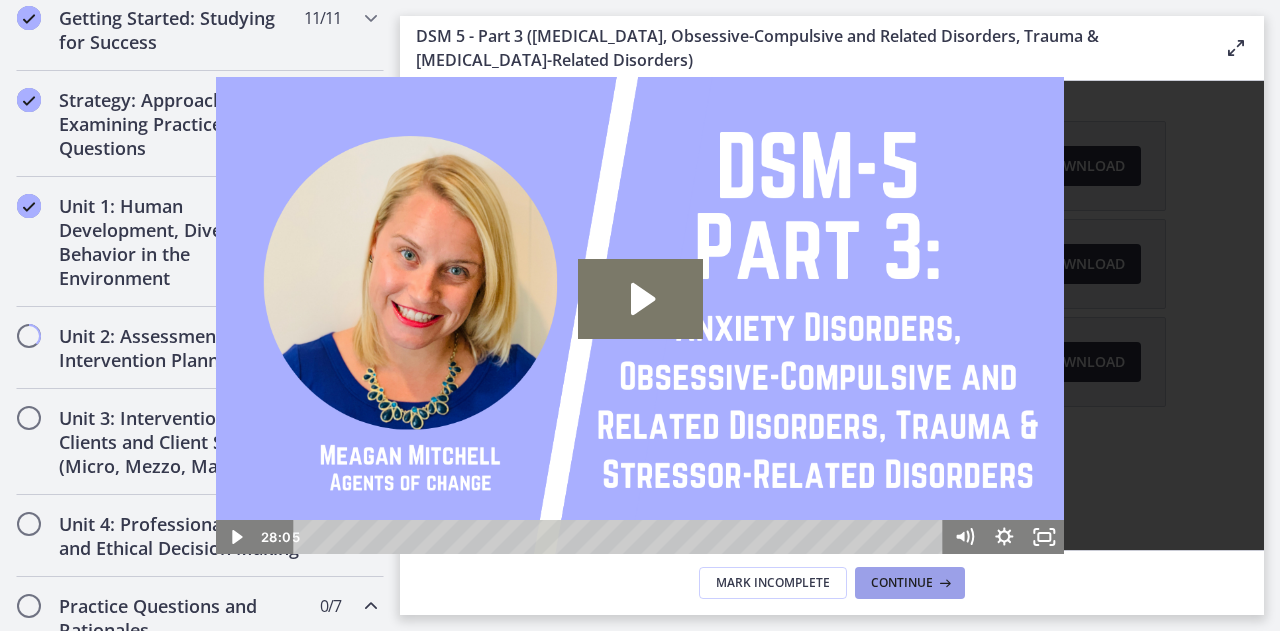 click on "Continue" at bounding box center [910, 583] 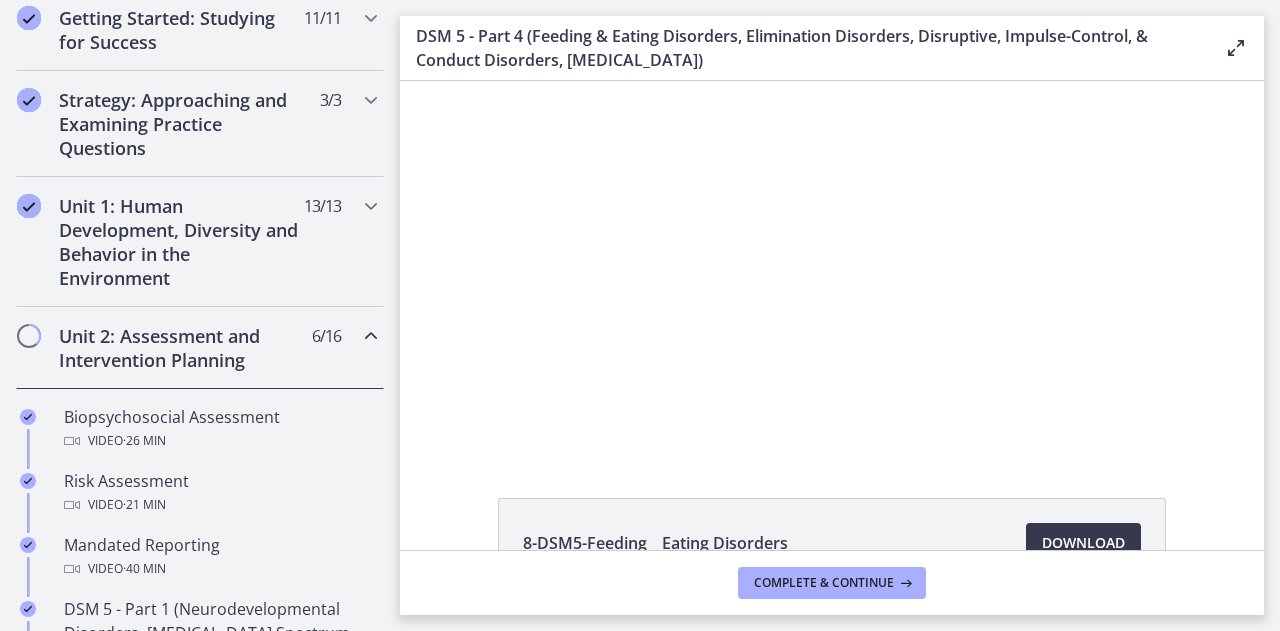 scroll, scrollTop: 0, scrollLeft: 0, axis: both 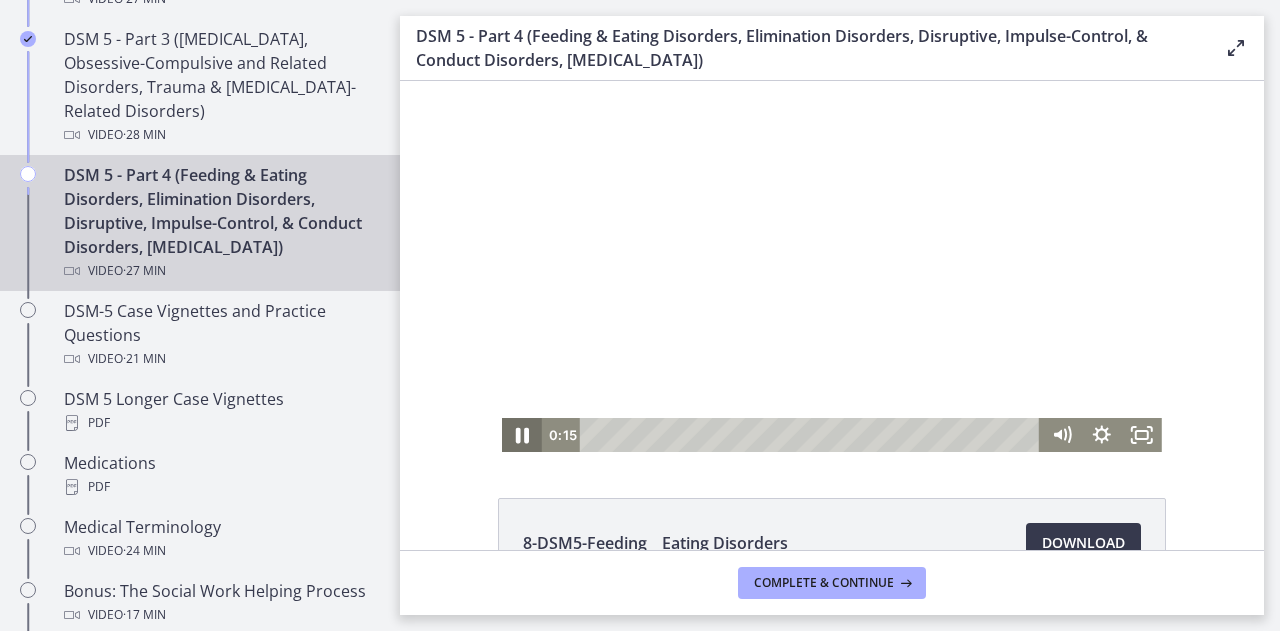 click 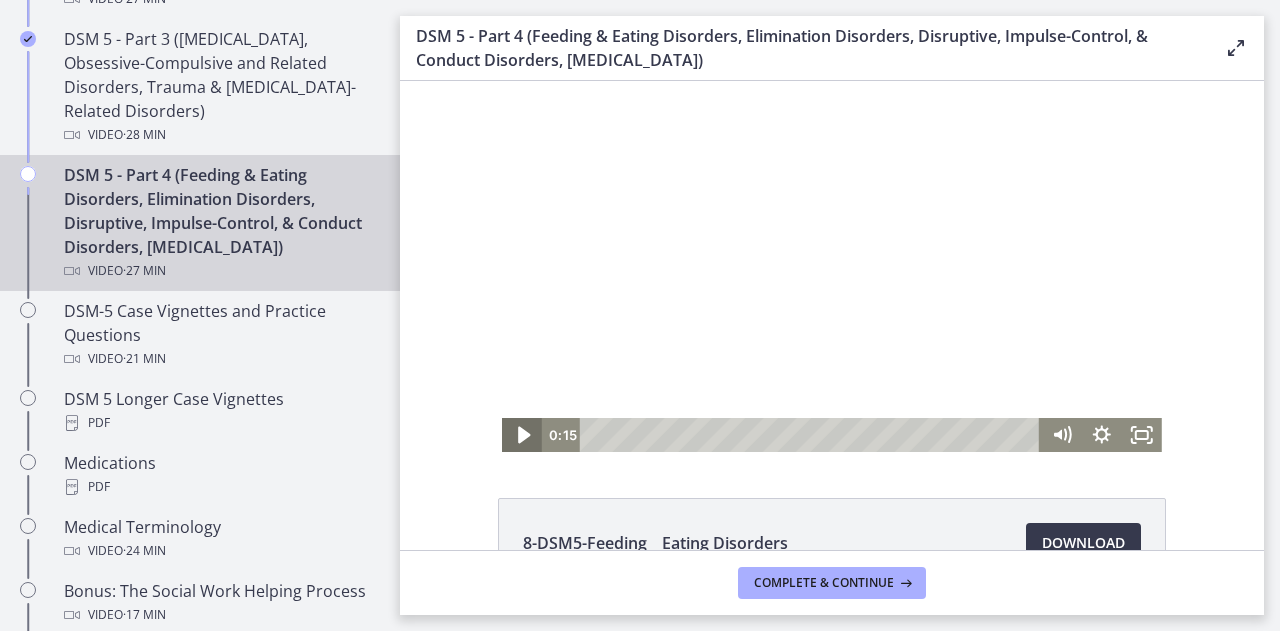 click 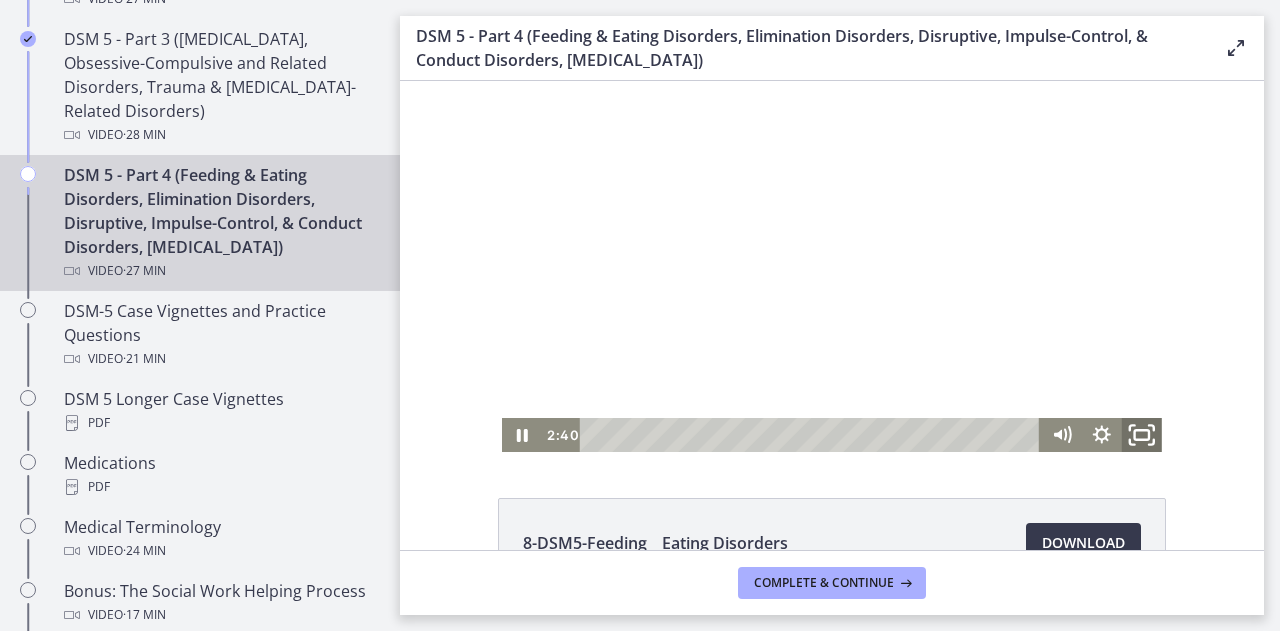 click 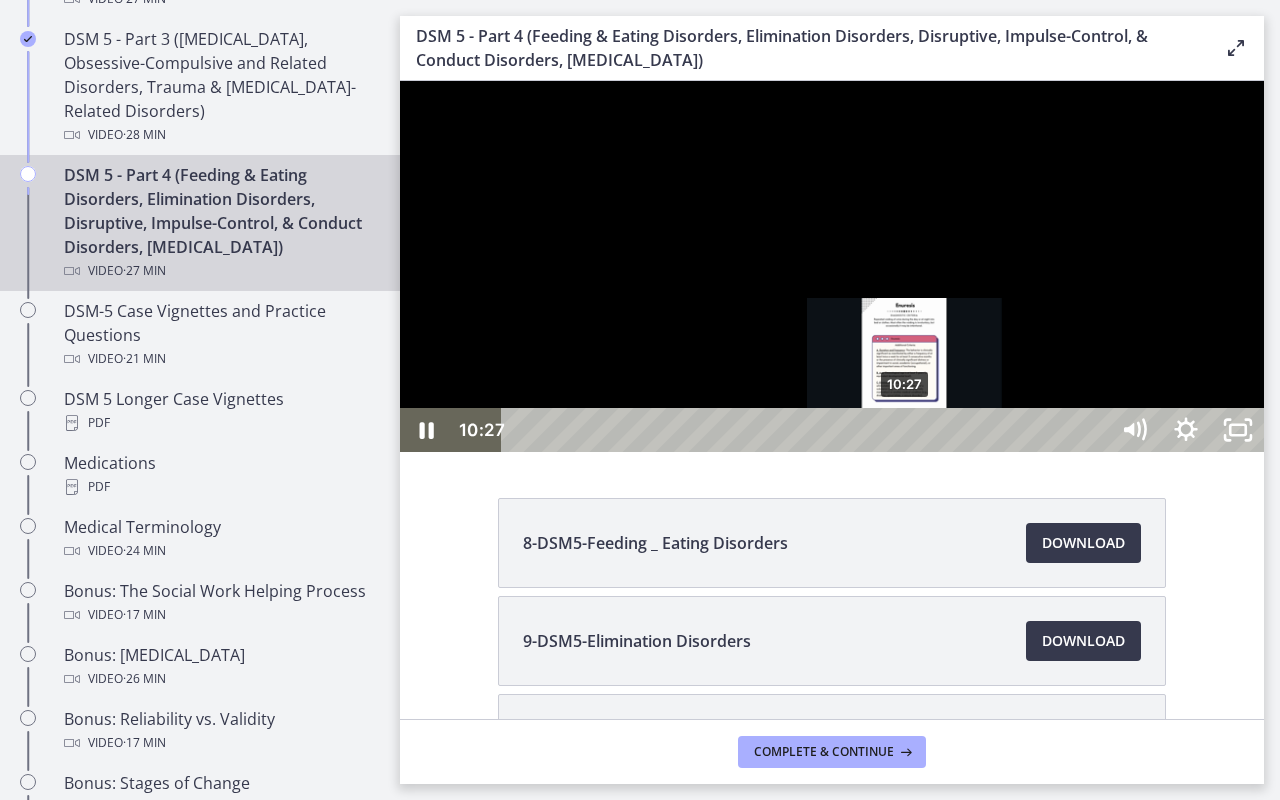 click on "10:27" at bounding box center (807, 430) 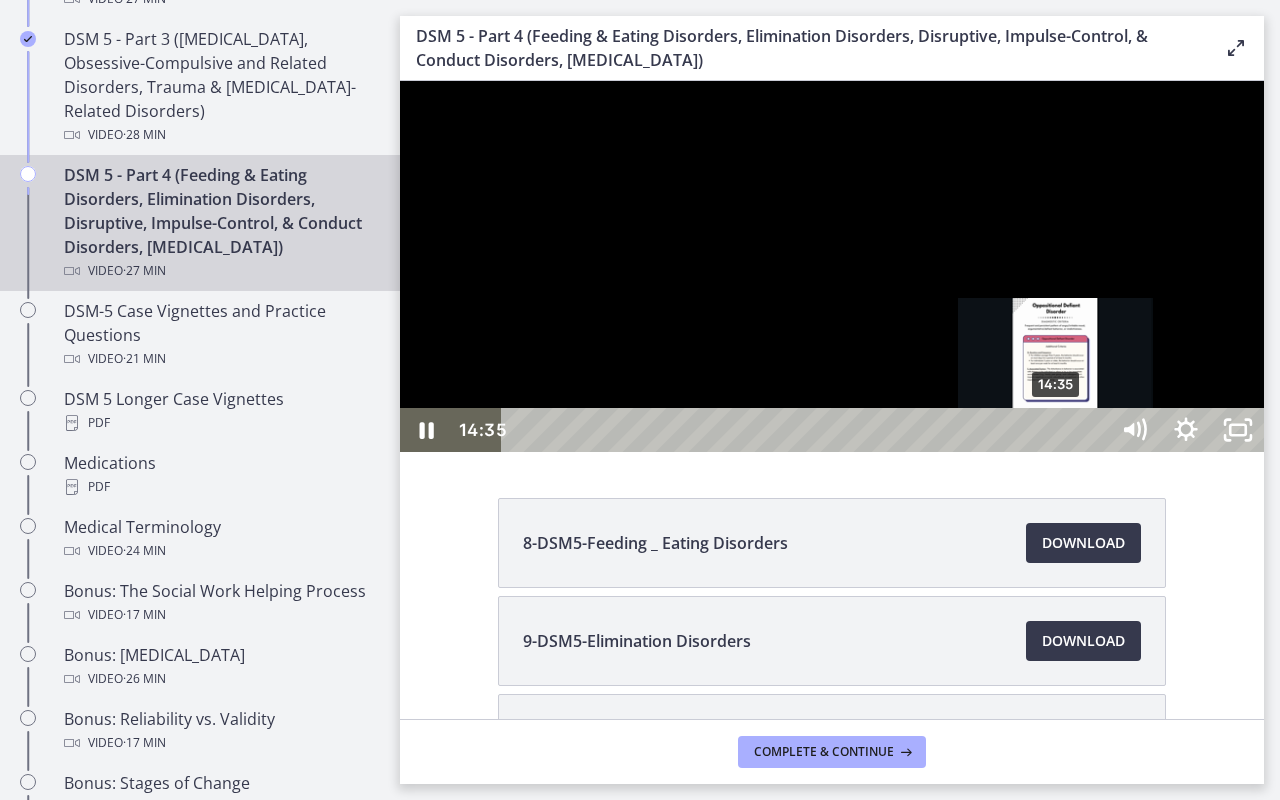 click on "14:35" at bounding box center [807, 430] 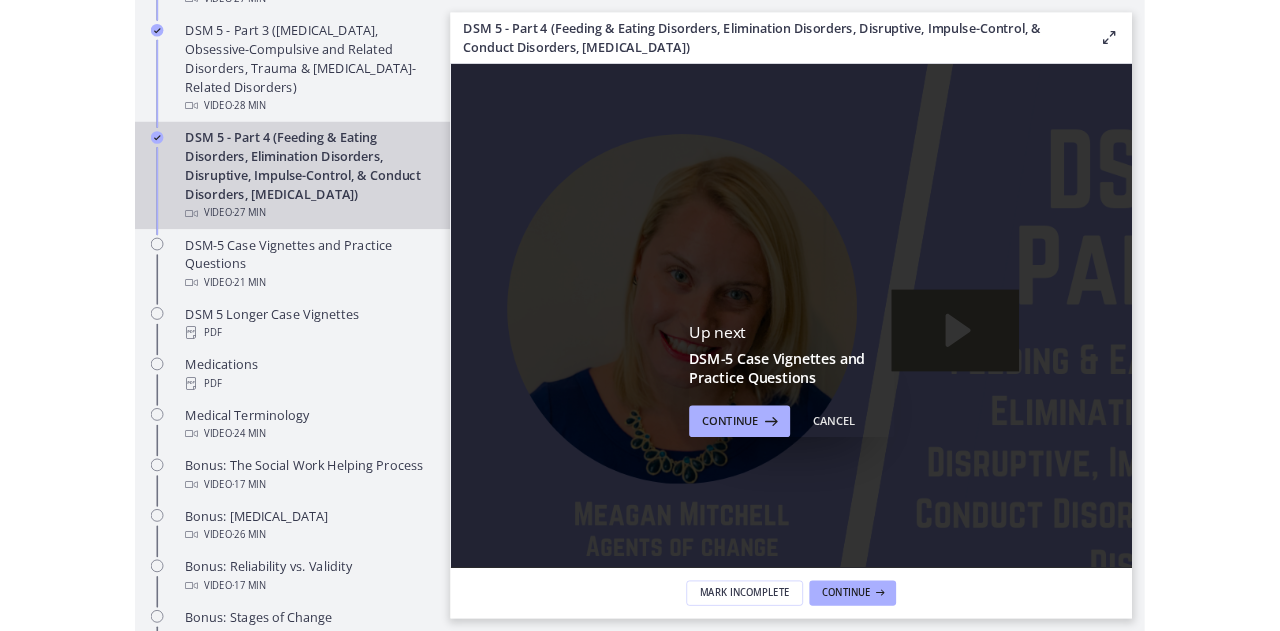 scroll, scrollTop: 0, scrollLeft: 0, axis: both 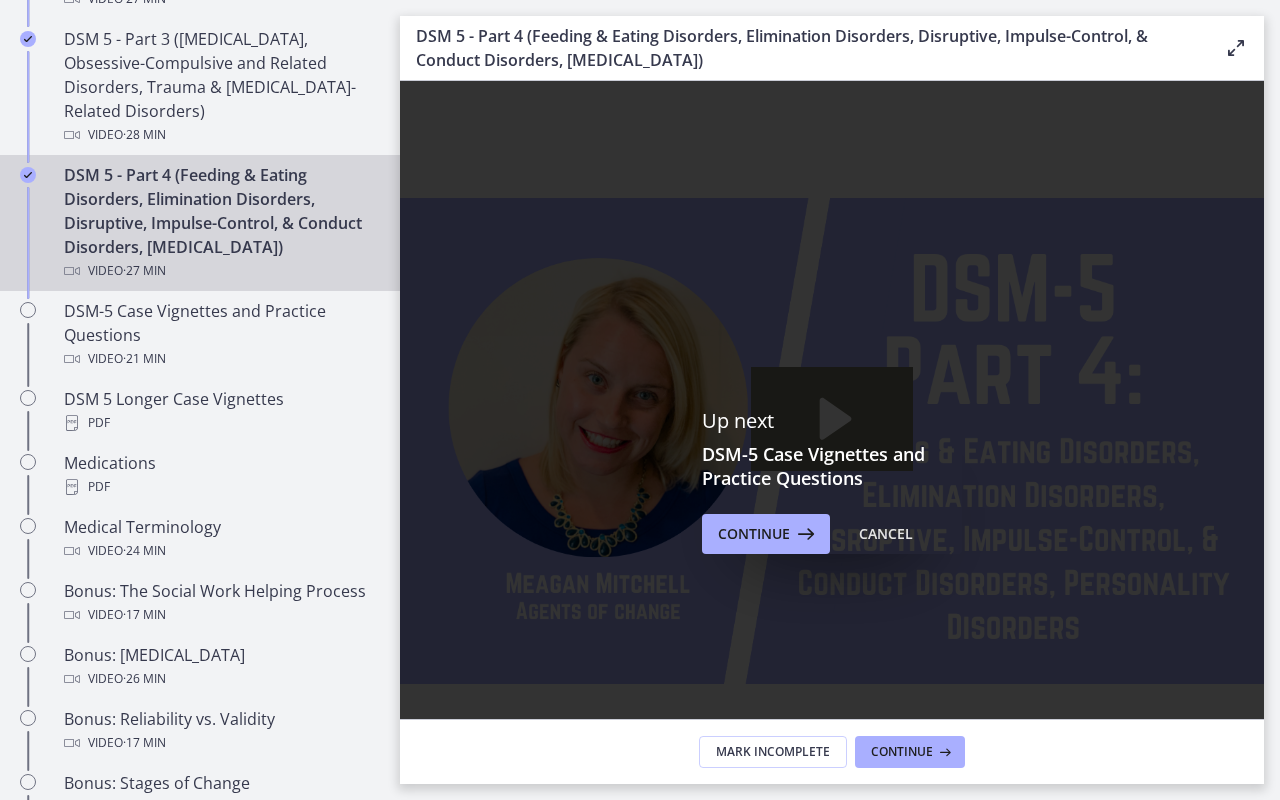 click 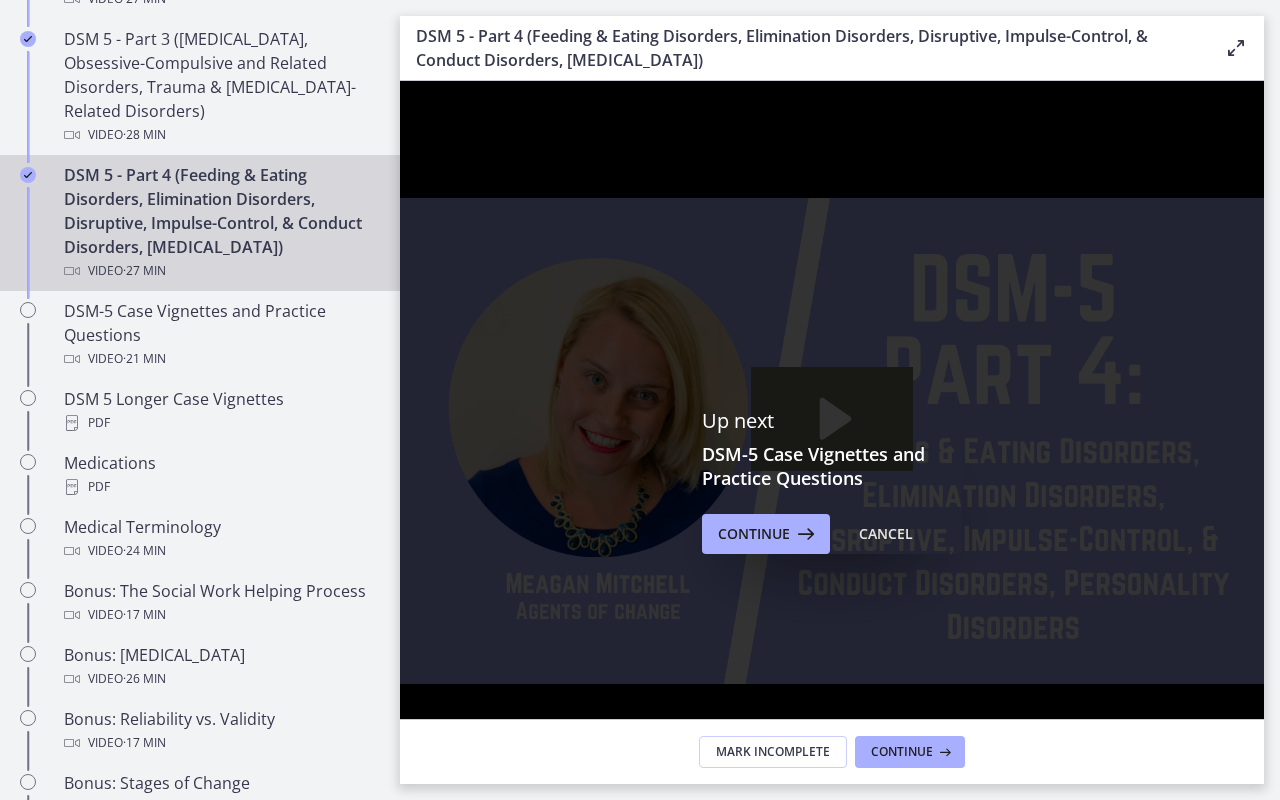 click 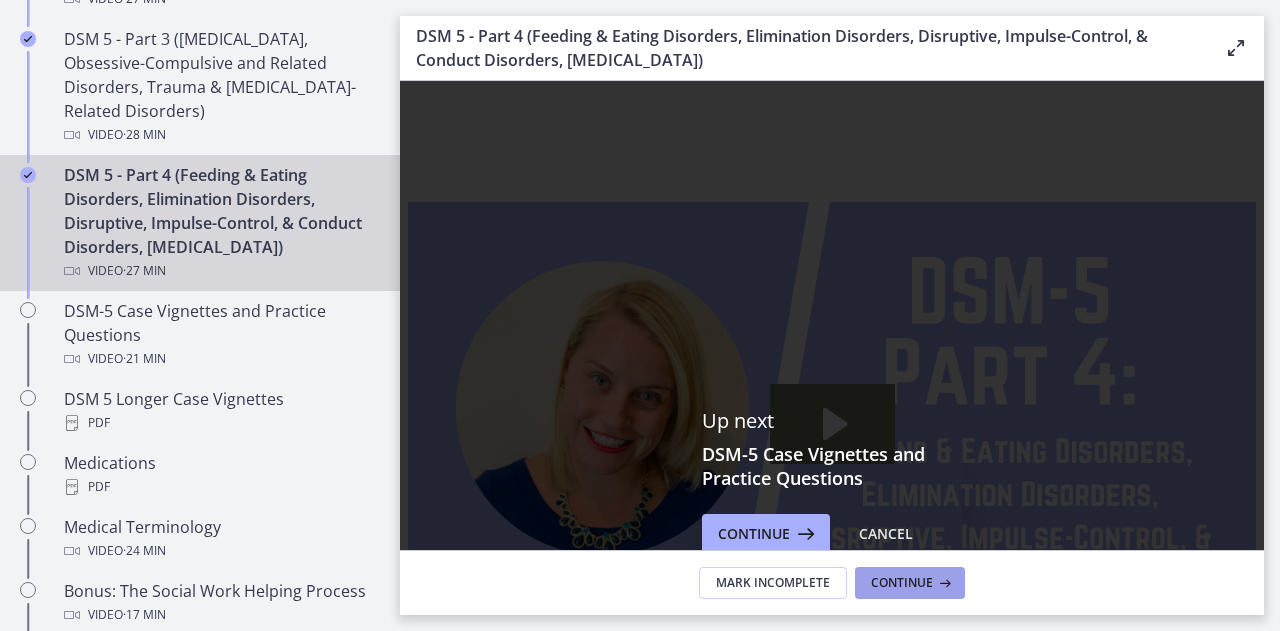 click on "Continue" at bounding box center (902, 583) 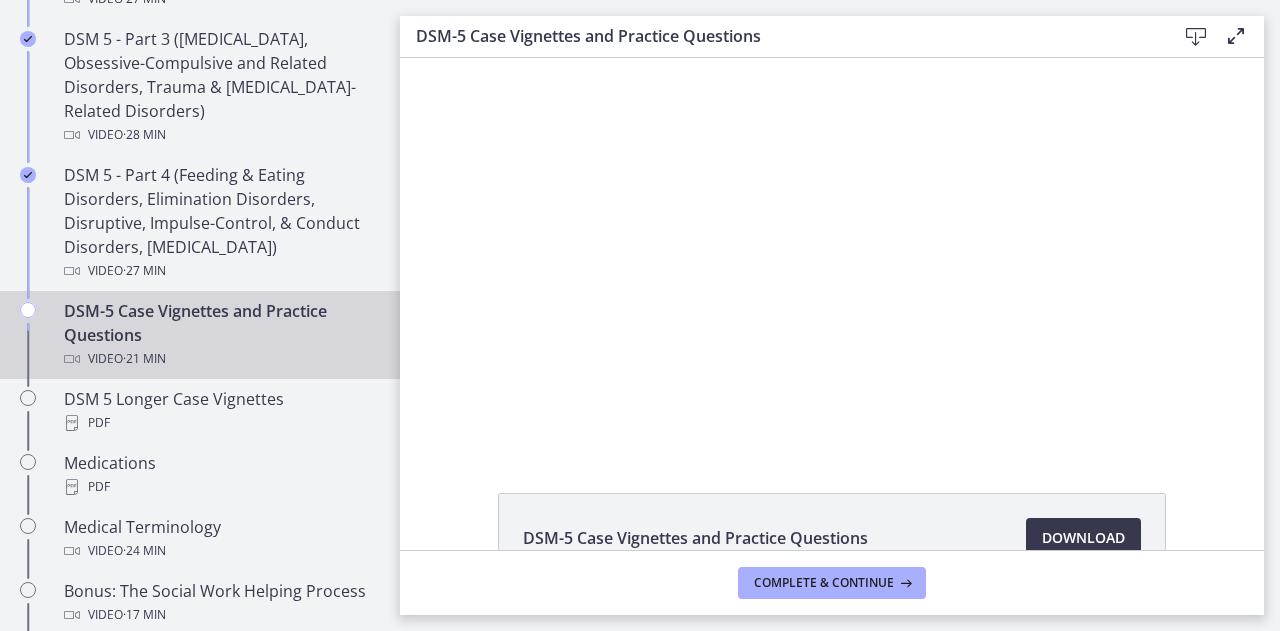 scroll, scrollTop: 0, scrollLeft: 0, axis: both 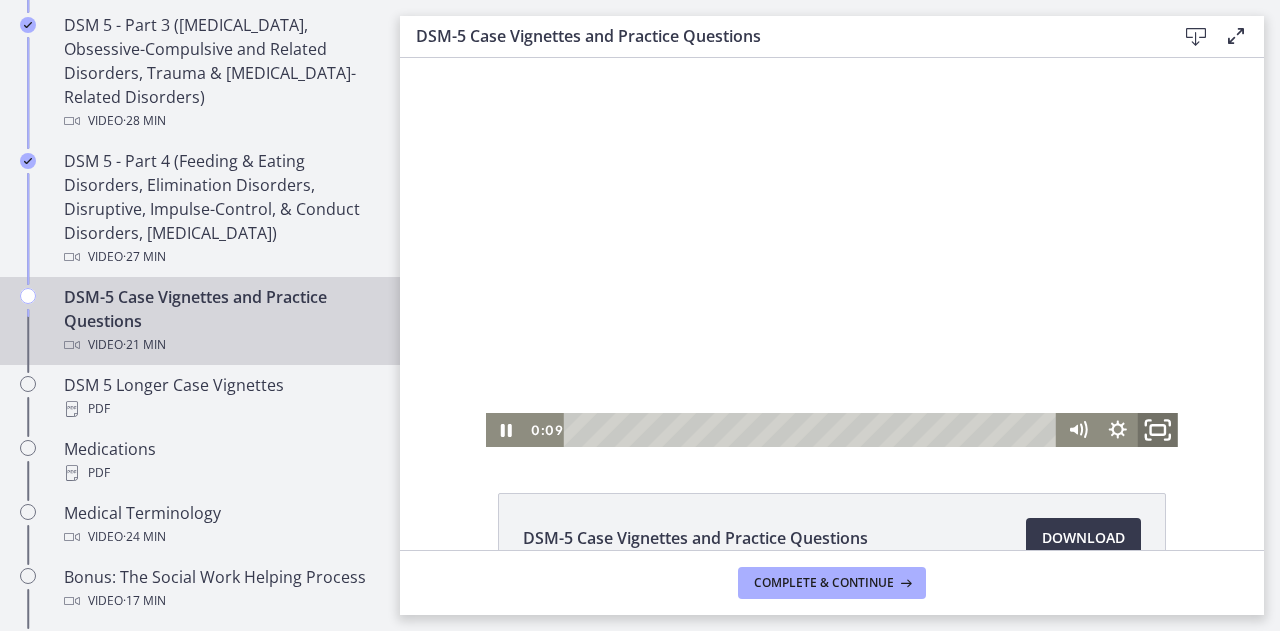 click 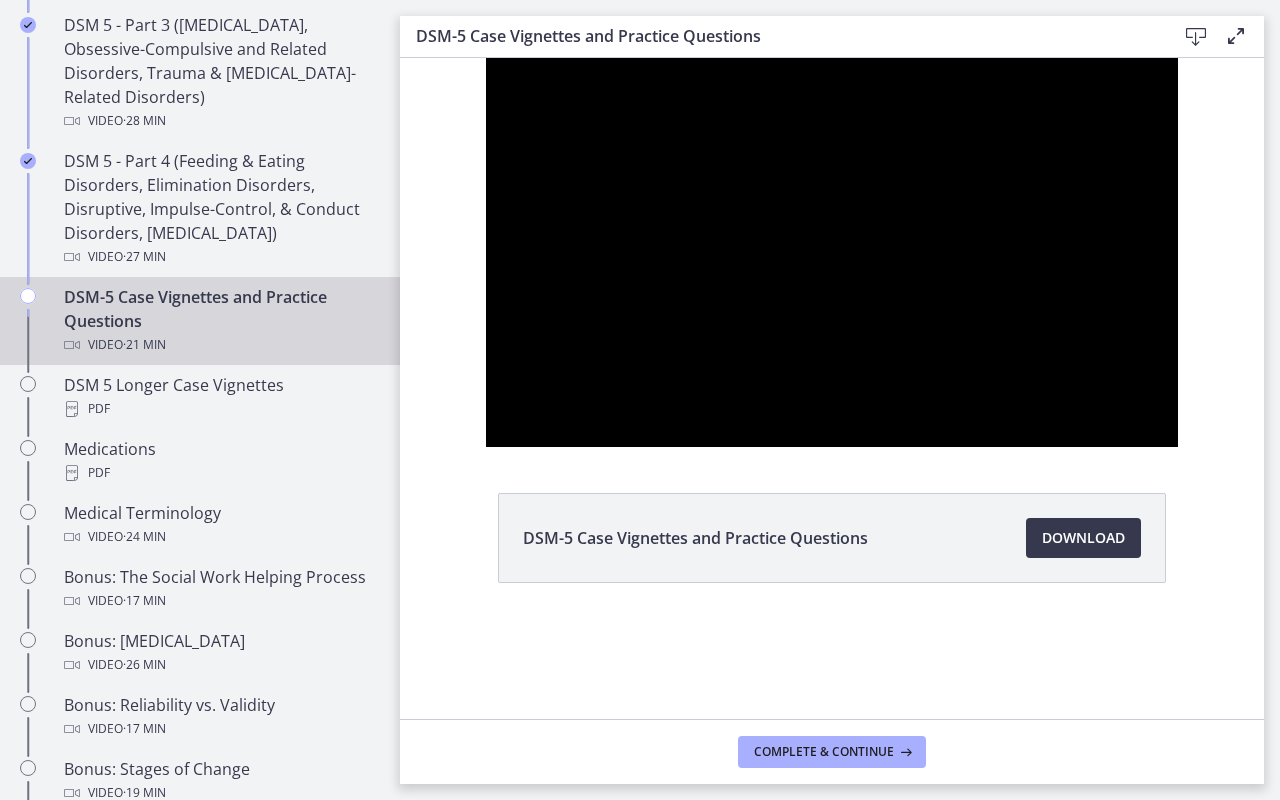 type 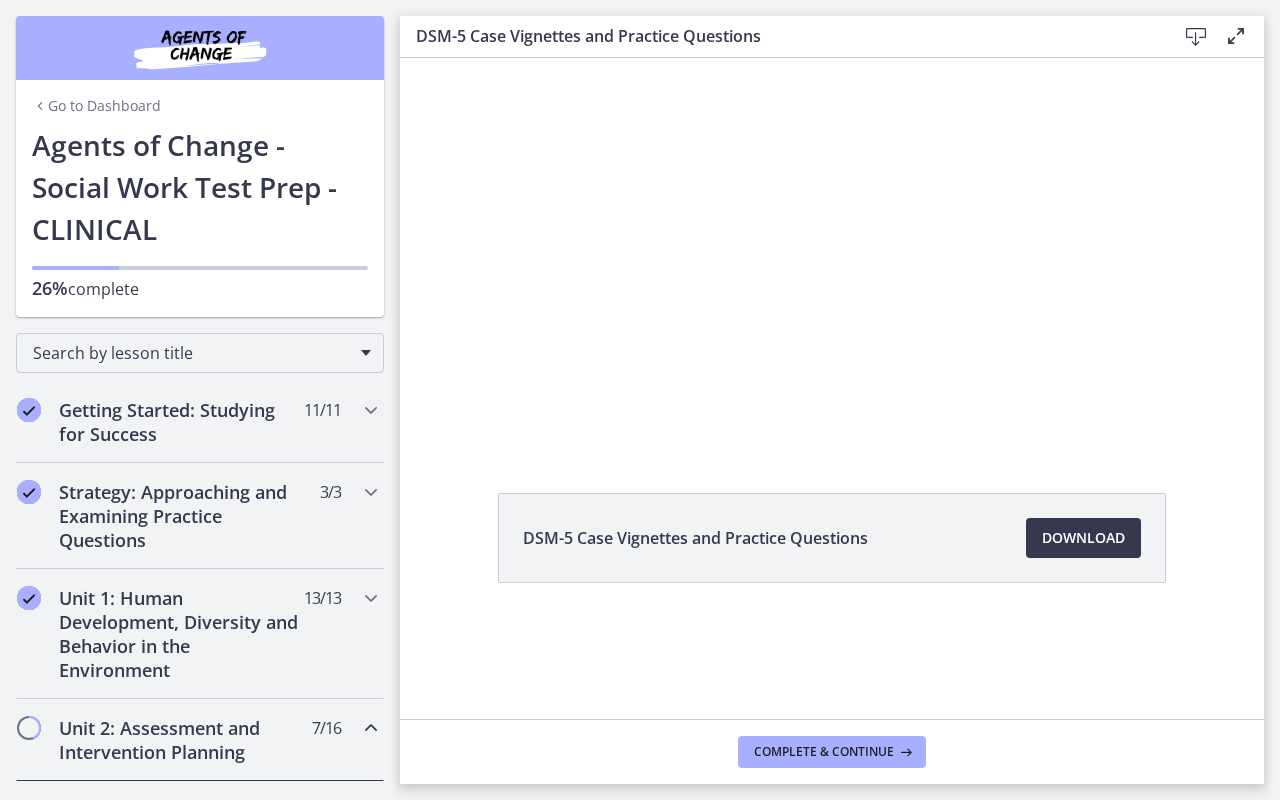 scroll, scrollTop: 0, scrollLeft: 0, axis: both 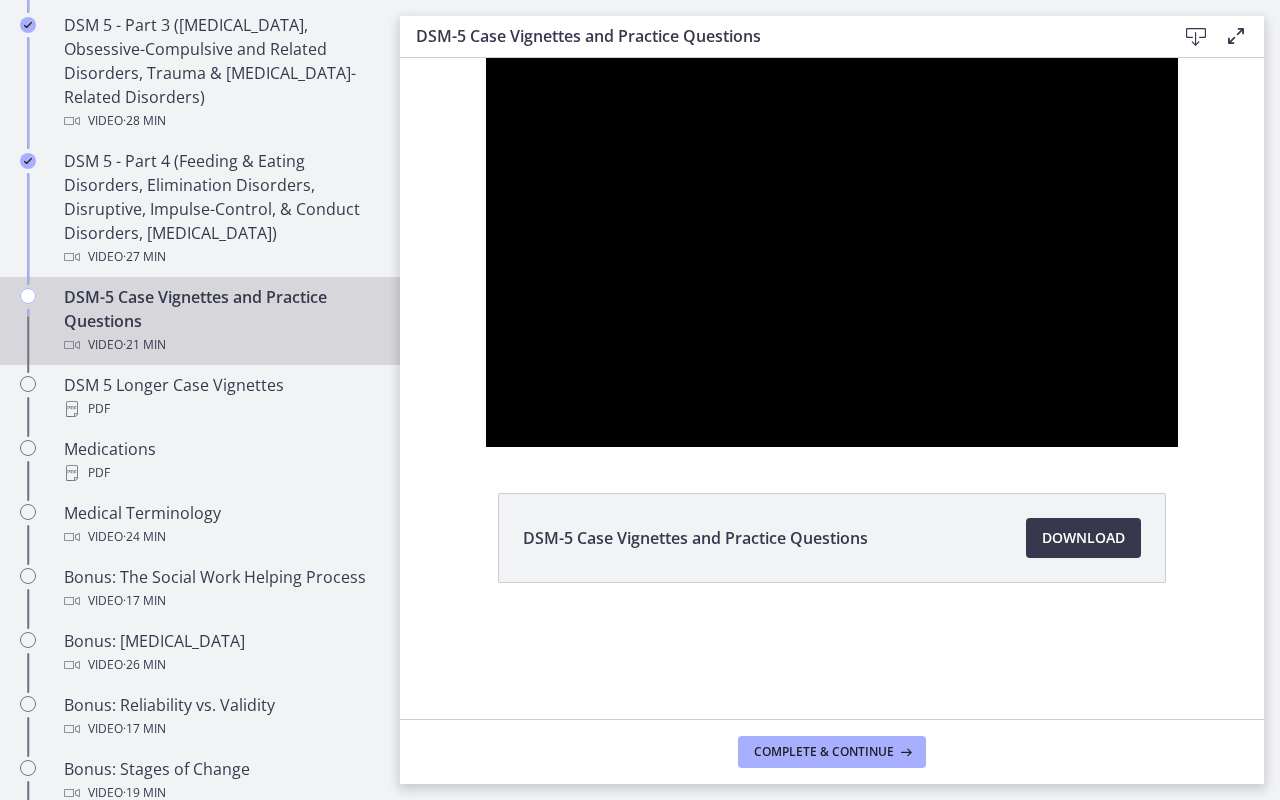 type 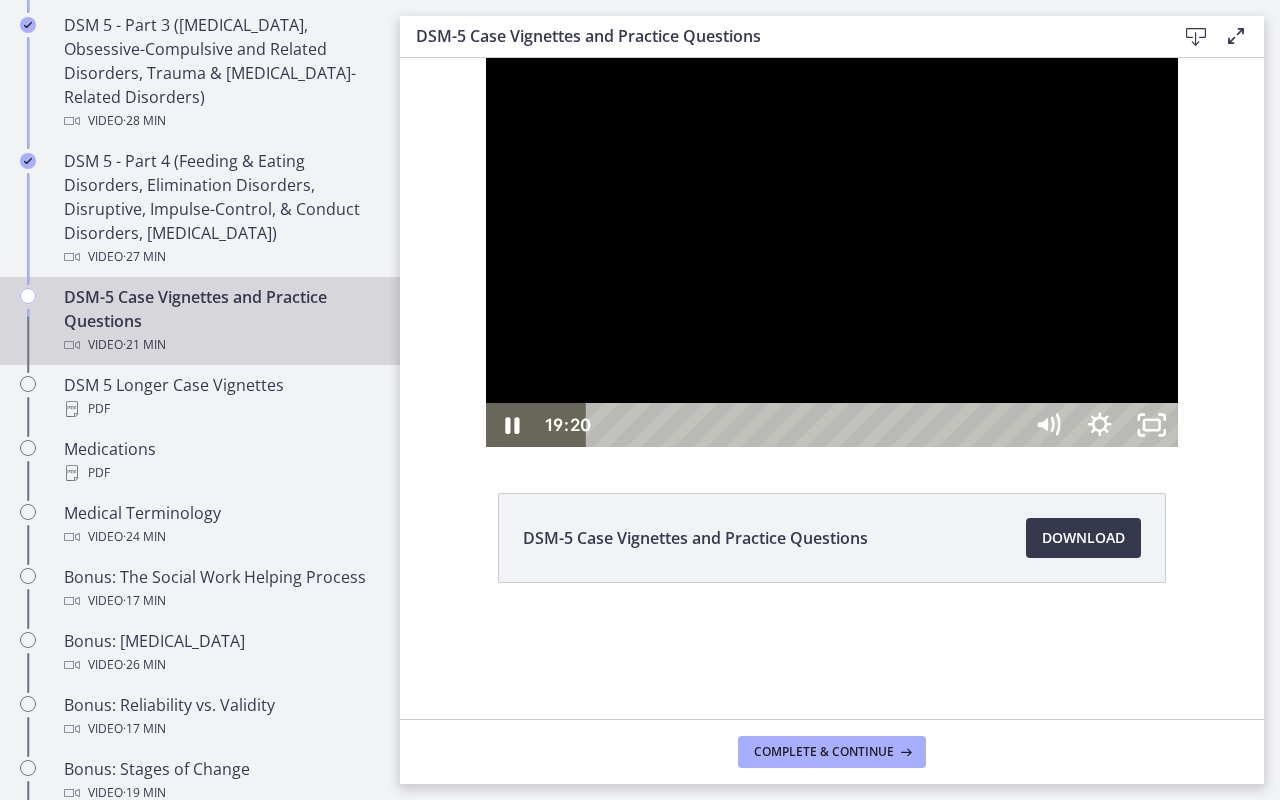 click at bounding box center (832, 252) 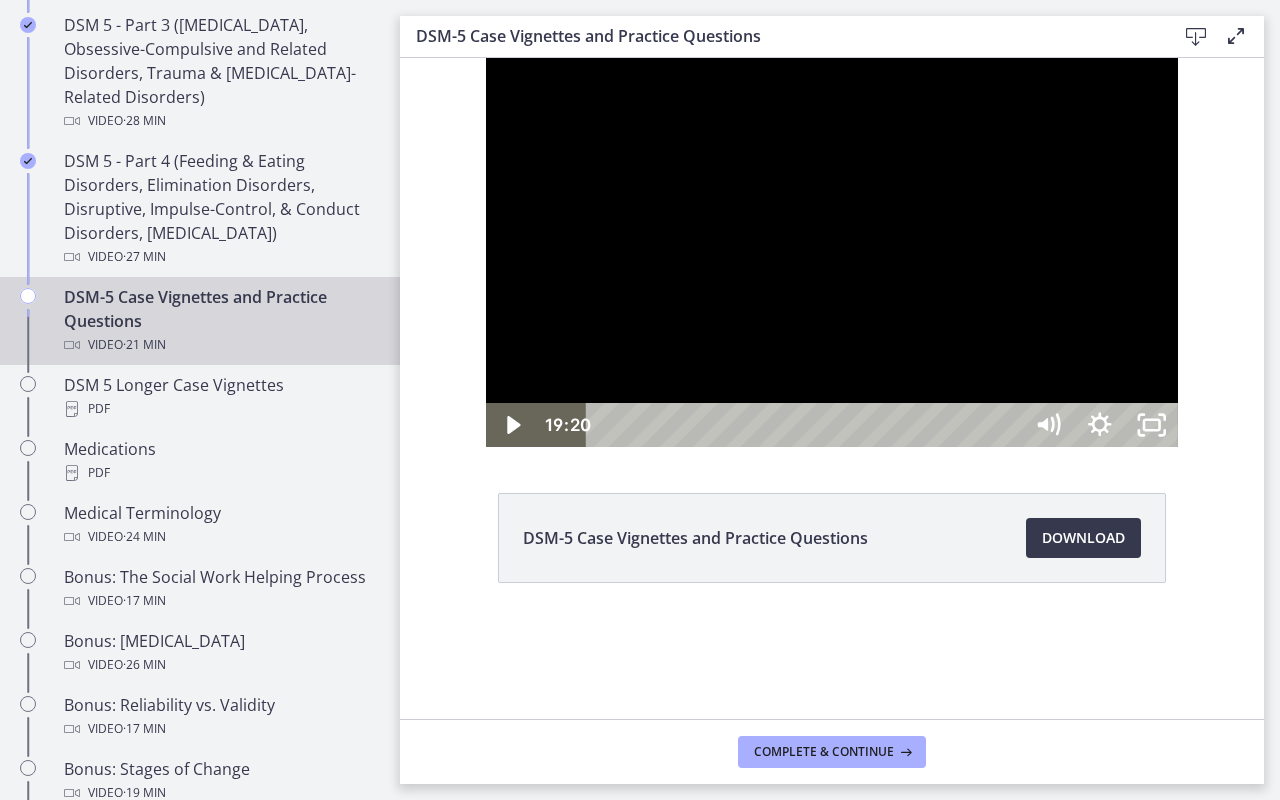type 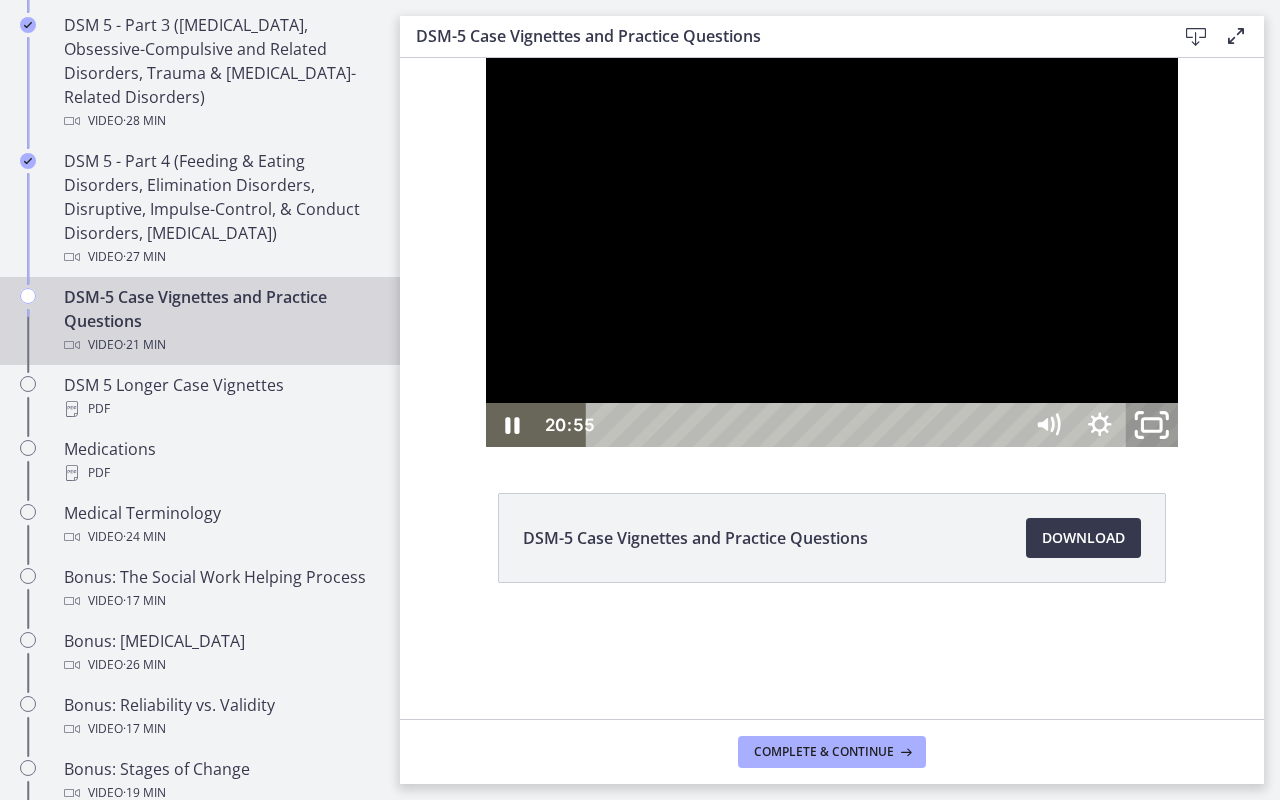 click 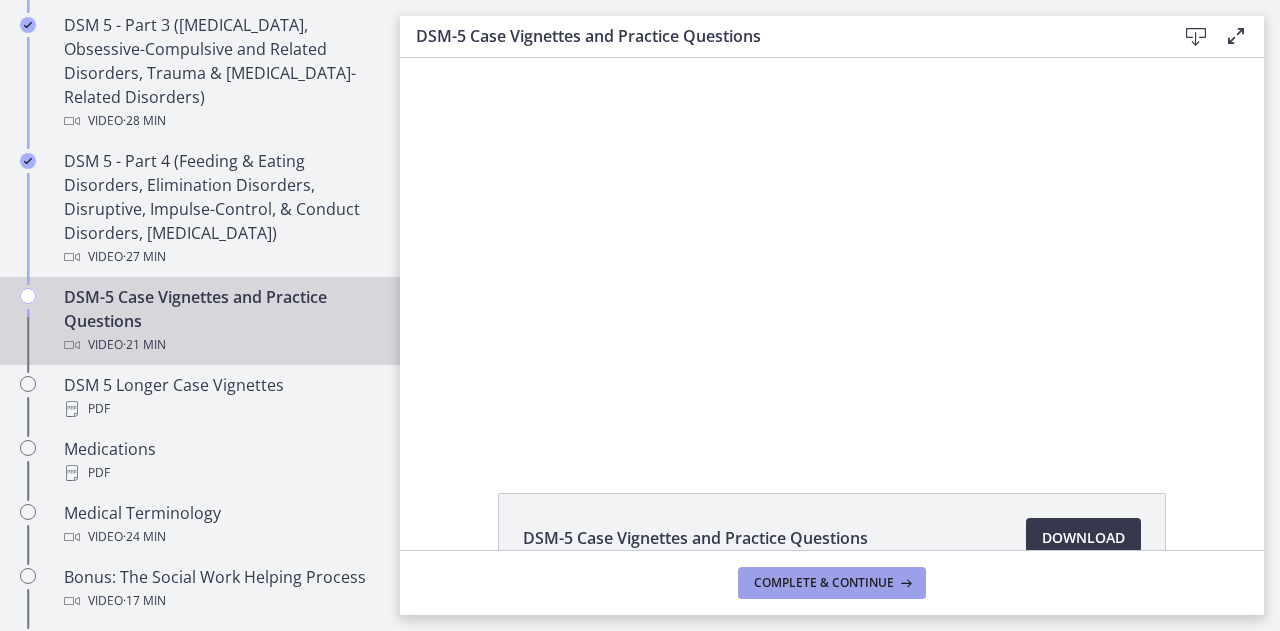 click on "Complete & continue" at bounding box center [832, 583] 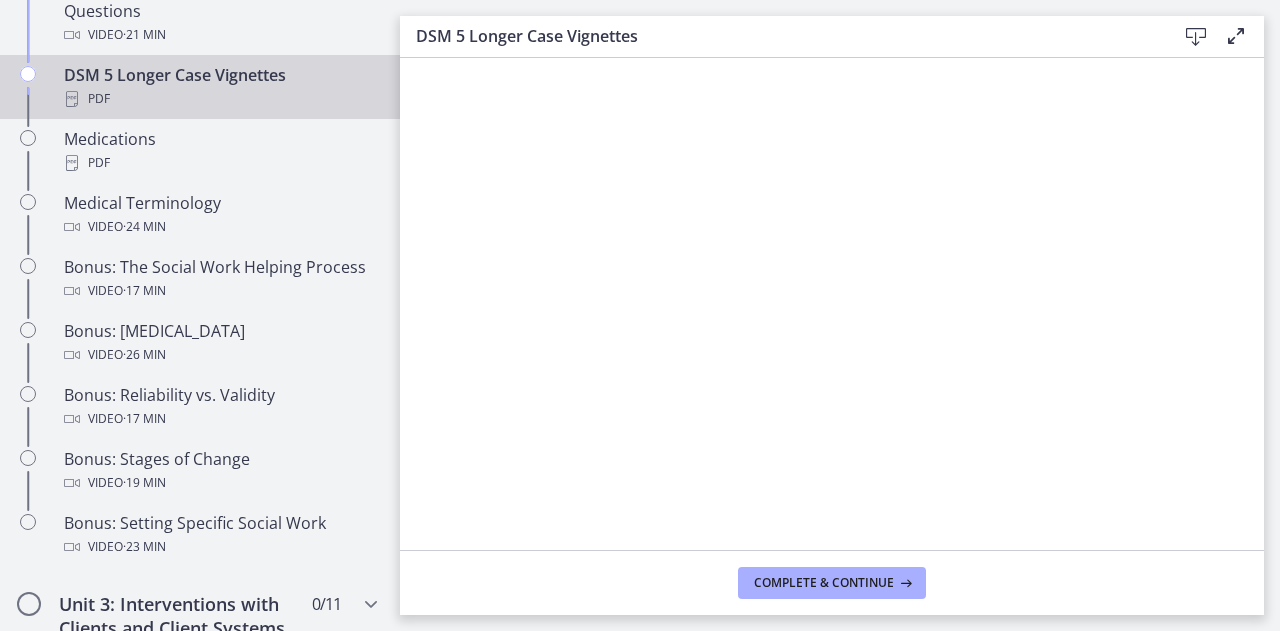 scroll, scrollTop: 1486, scrollLeft: 0, axis: vertical 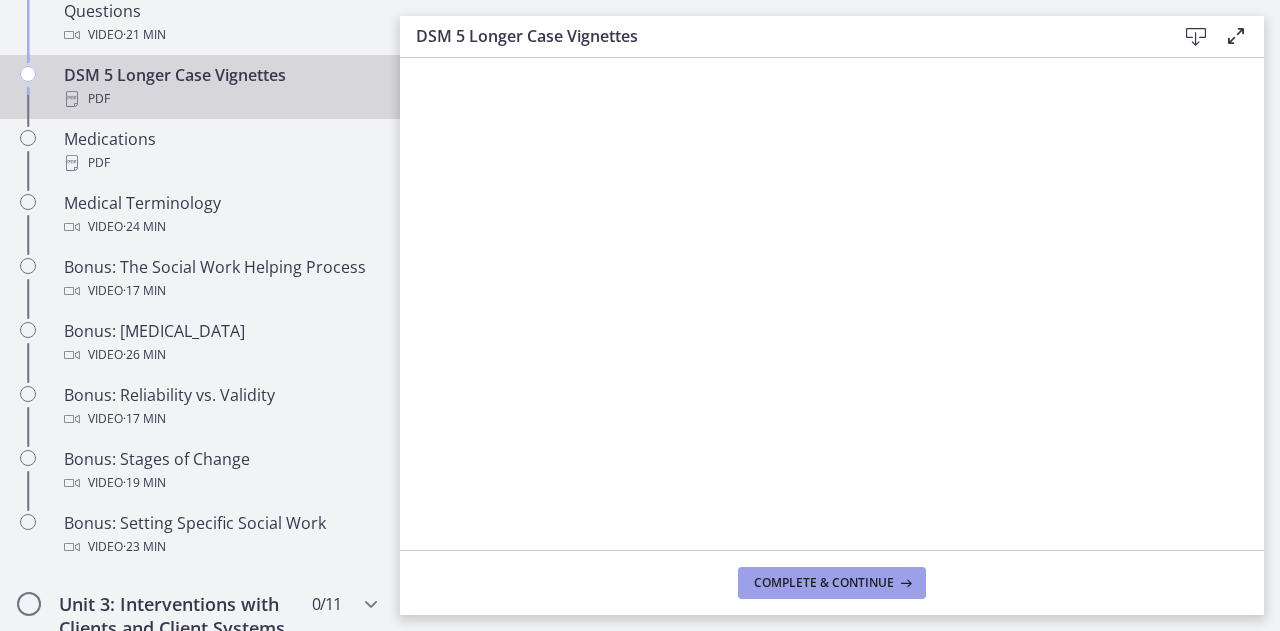 click on "Complete & continue" at bounding box center (824, 583) 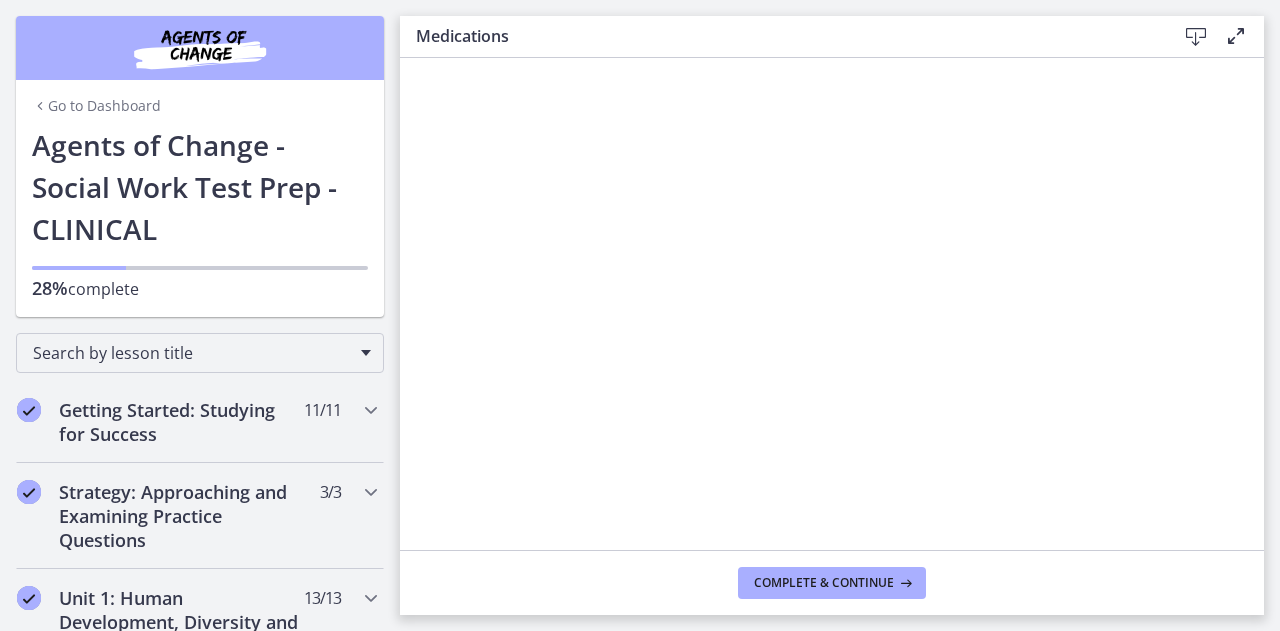 scroll, scrollTop: 0, scrollLeft: 0, axis: both 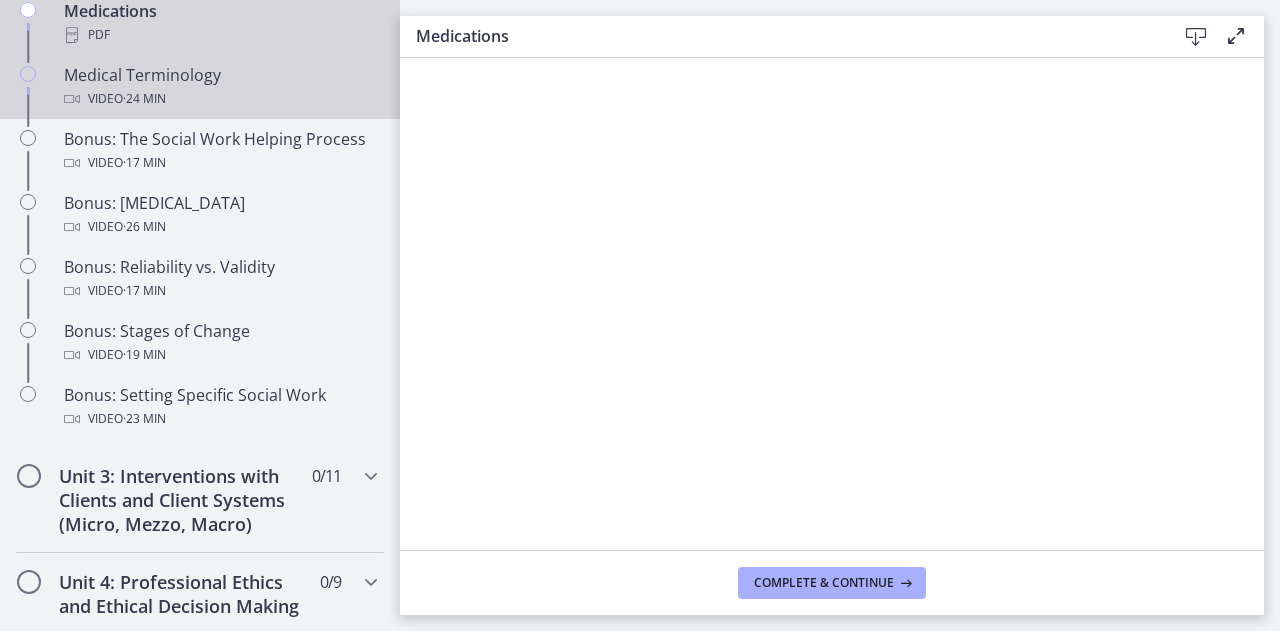 click on "Video
·  24 min" at bounding box center (220, 99) 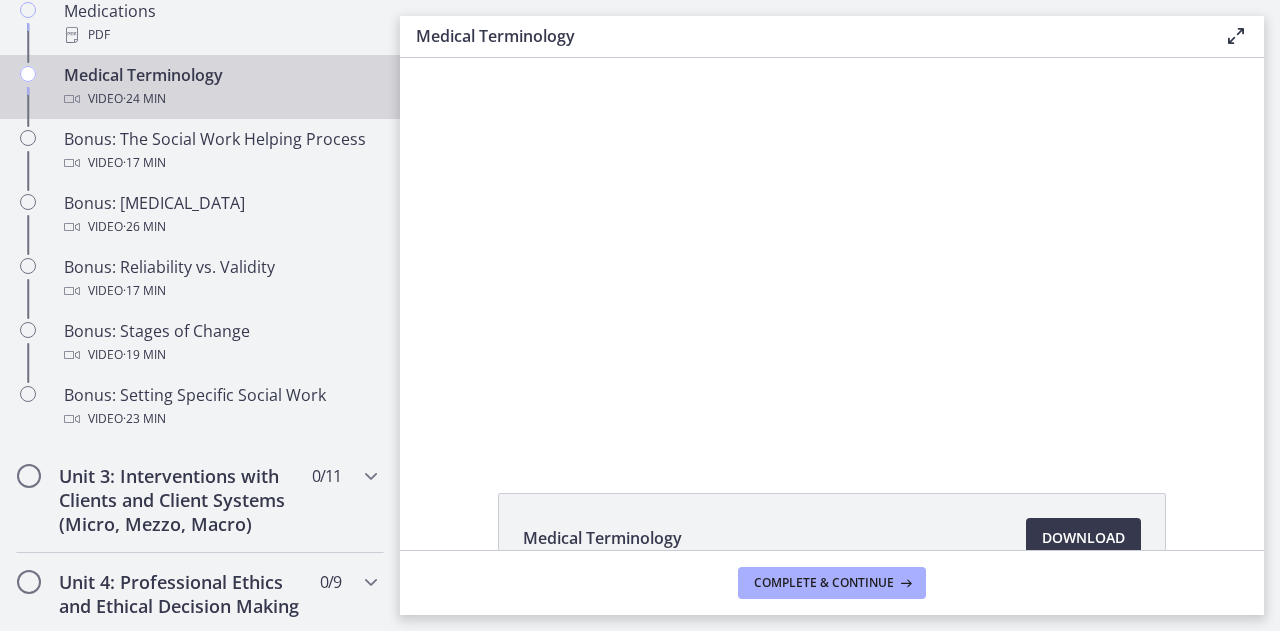 scroll, scrollTop: 0, scrollLeft: 0, axis: both 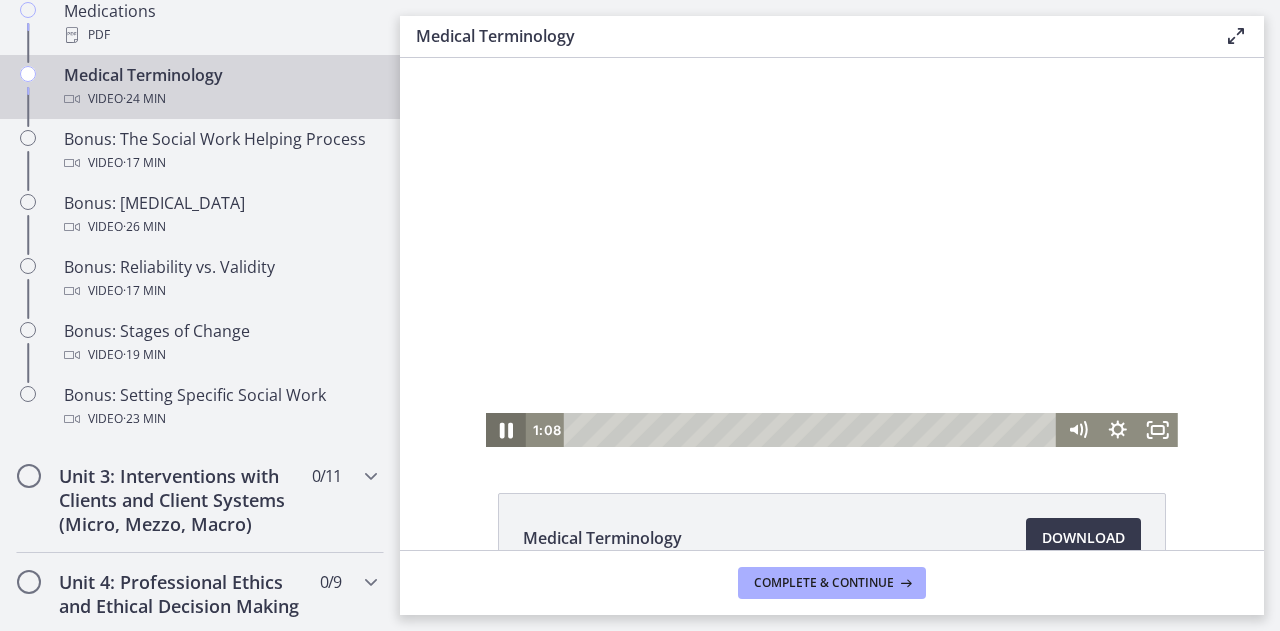 click 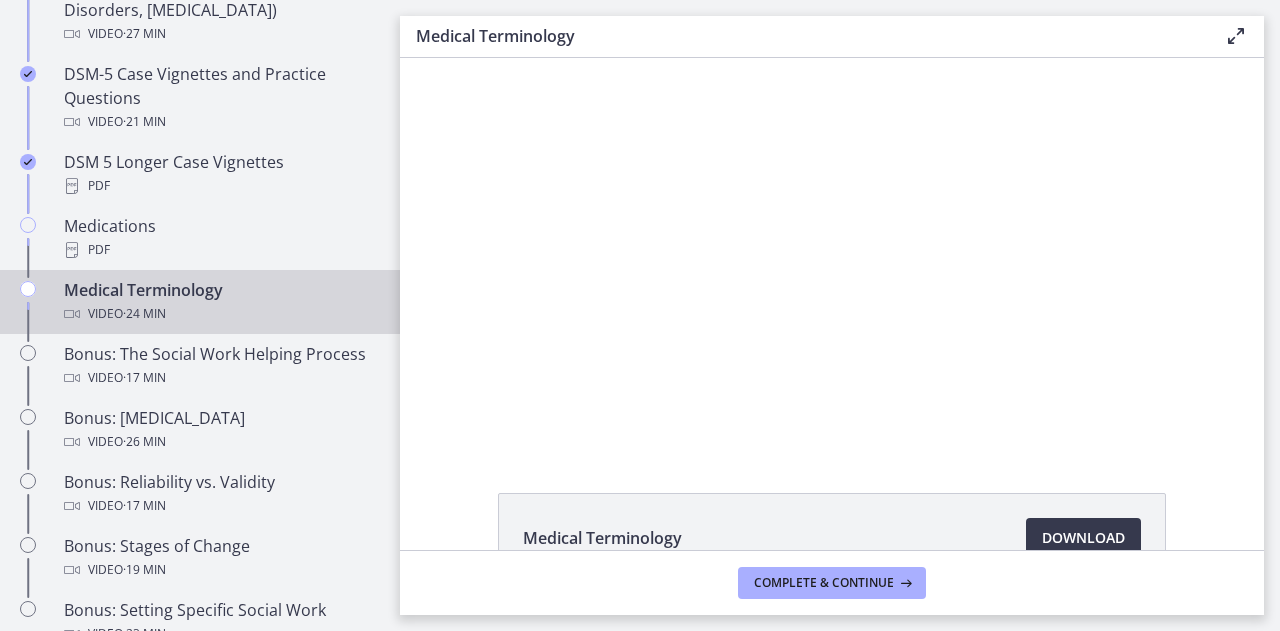 scroll, scrollTop: 1346, scrollLeft: 0, axis: vertical 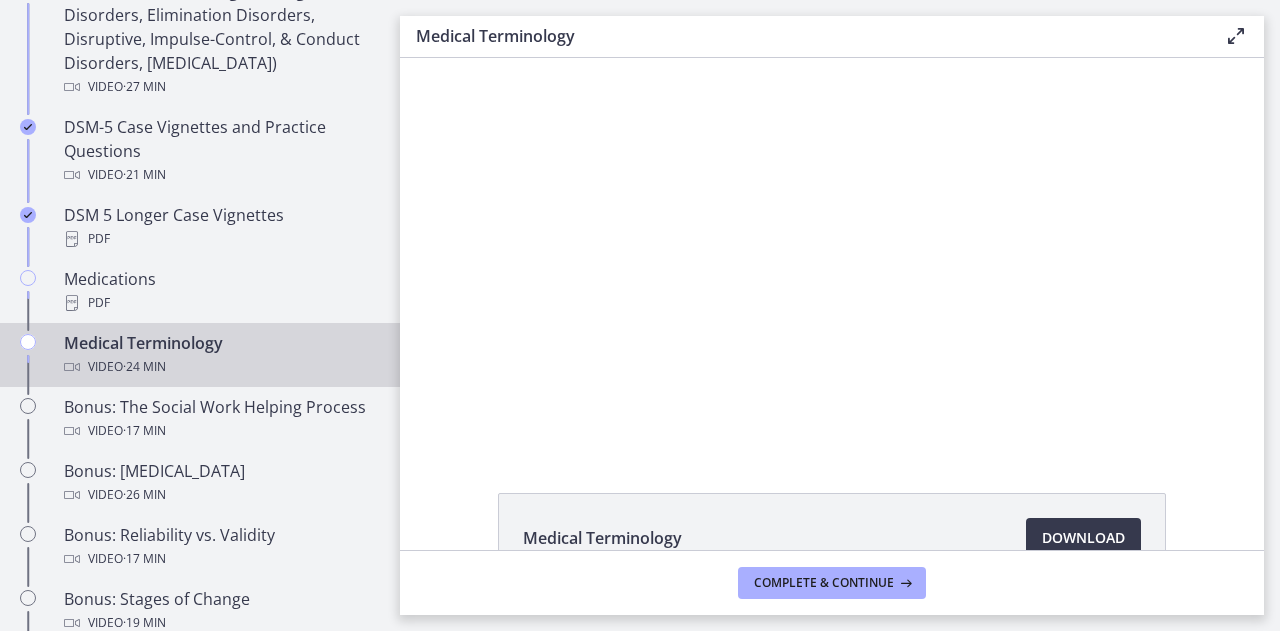 drag, startPoint x: 395, startPoint y: 427, endPoint x: 2, endPoint y: 316, distance: 408.37482 